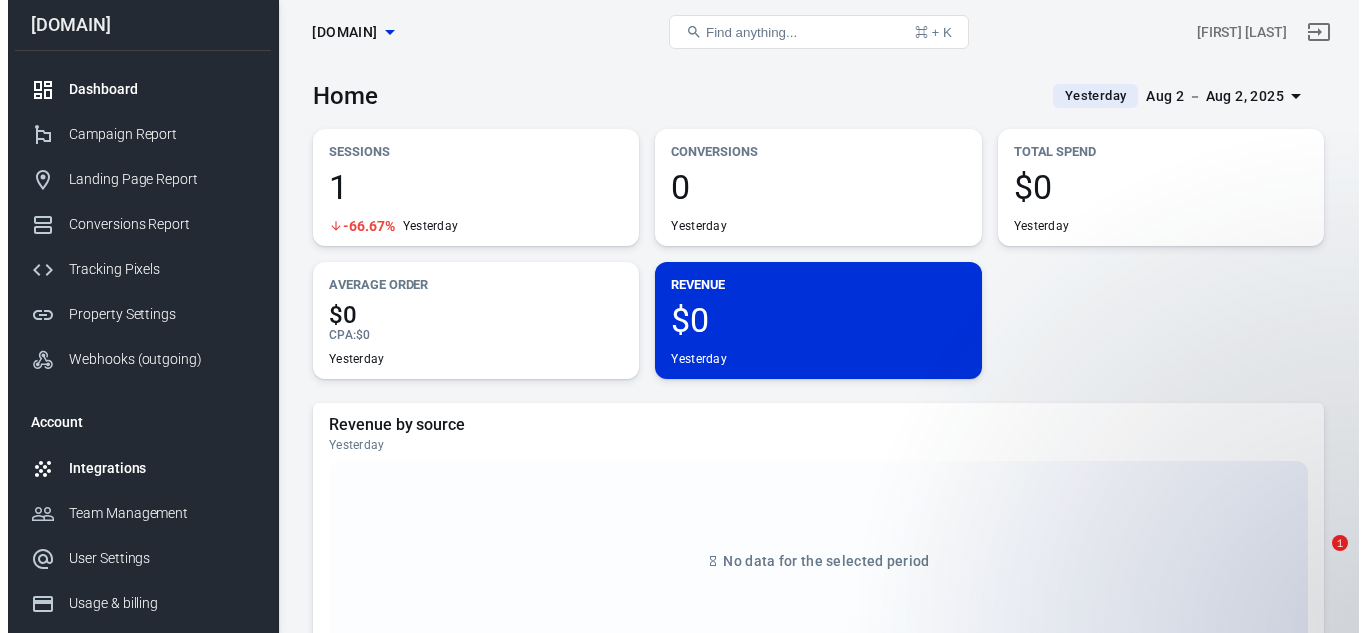 scroll, scrollTop: 0, scrollLeft: 0, axis: both 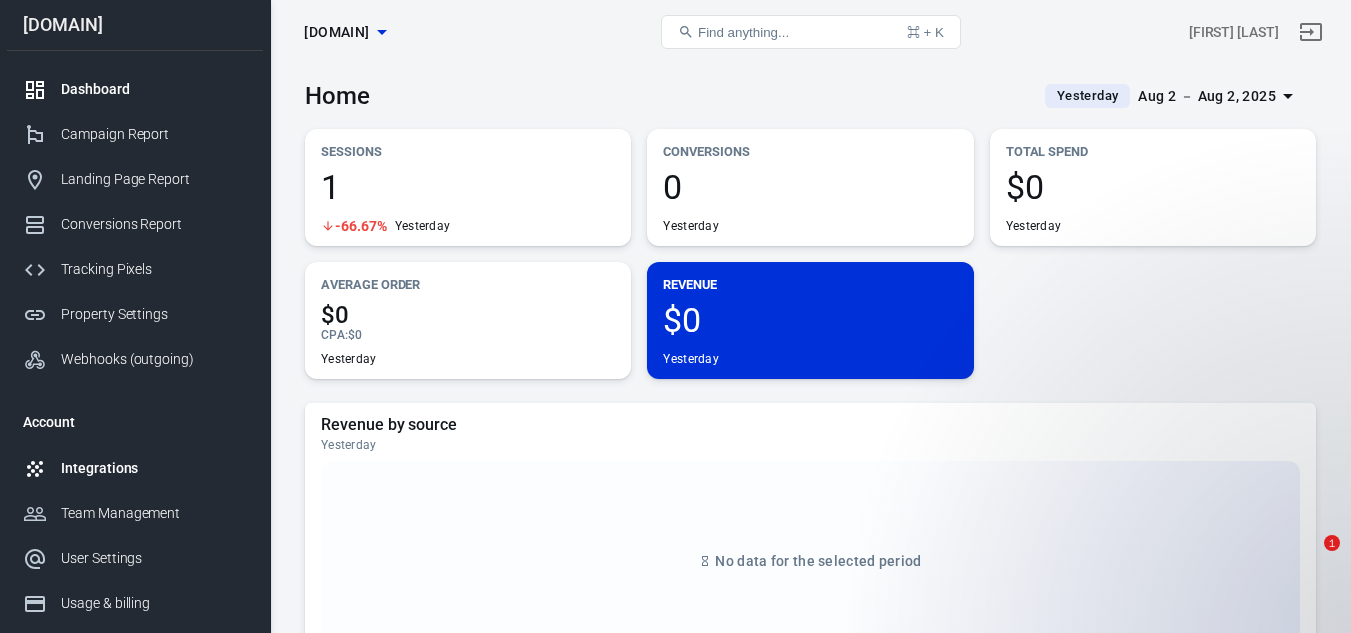 click on "Integrations" at bounding box center [154, 468] 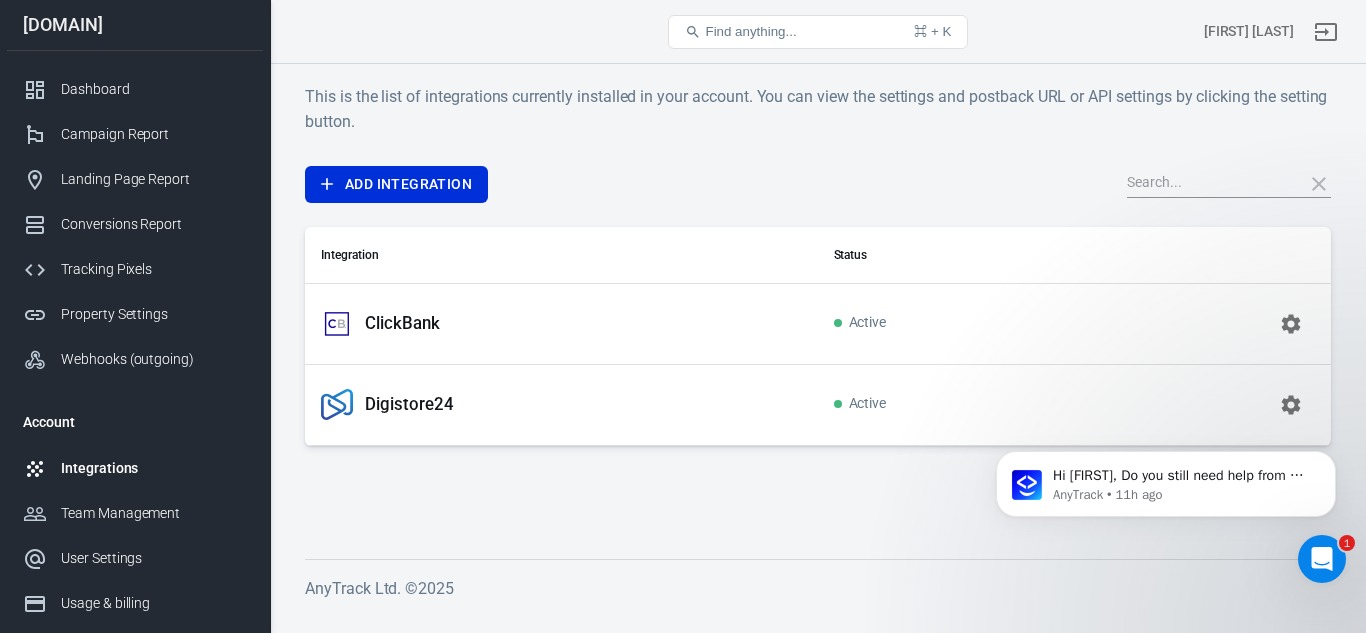 scroll, scrollTop: 0, scrollLeft: 0, axis: both 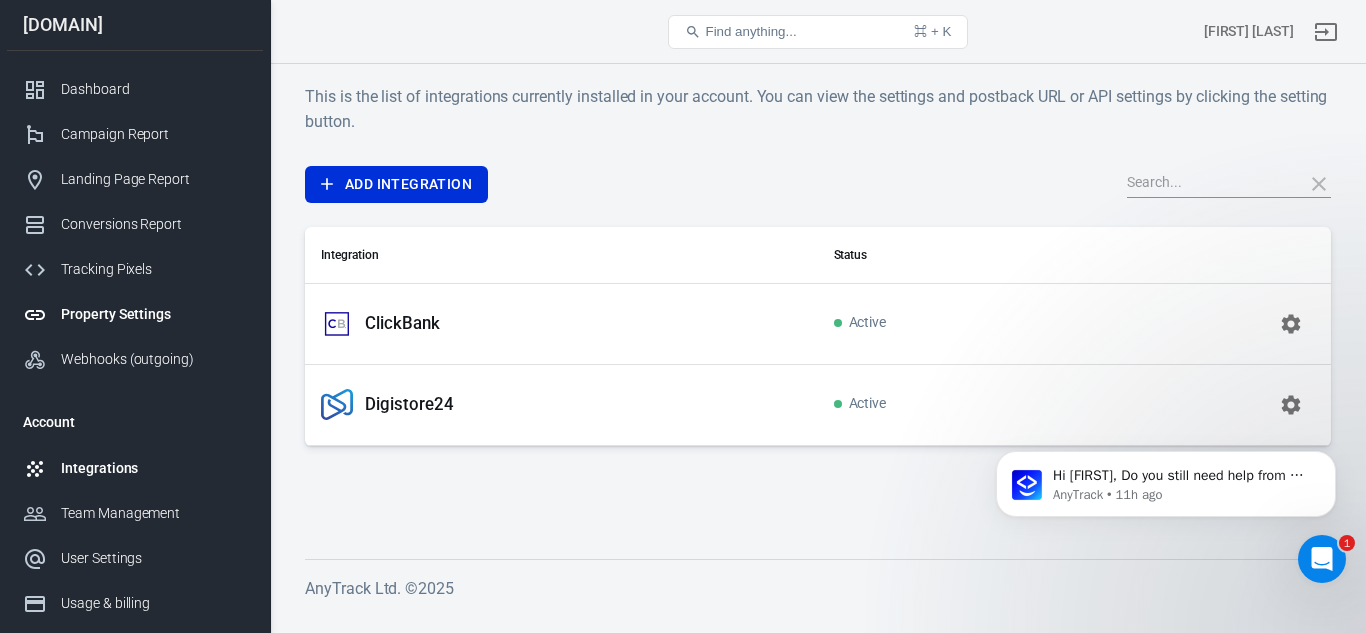 click on "Property Settings" at bounding box center (154, 314) 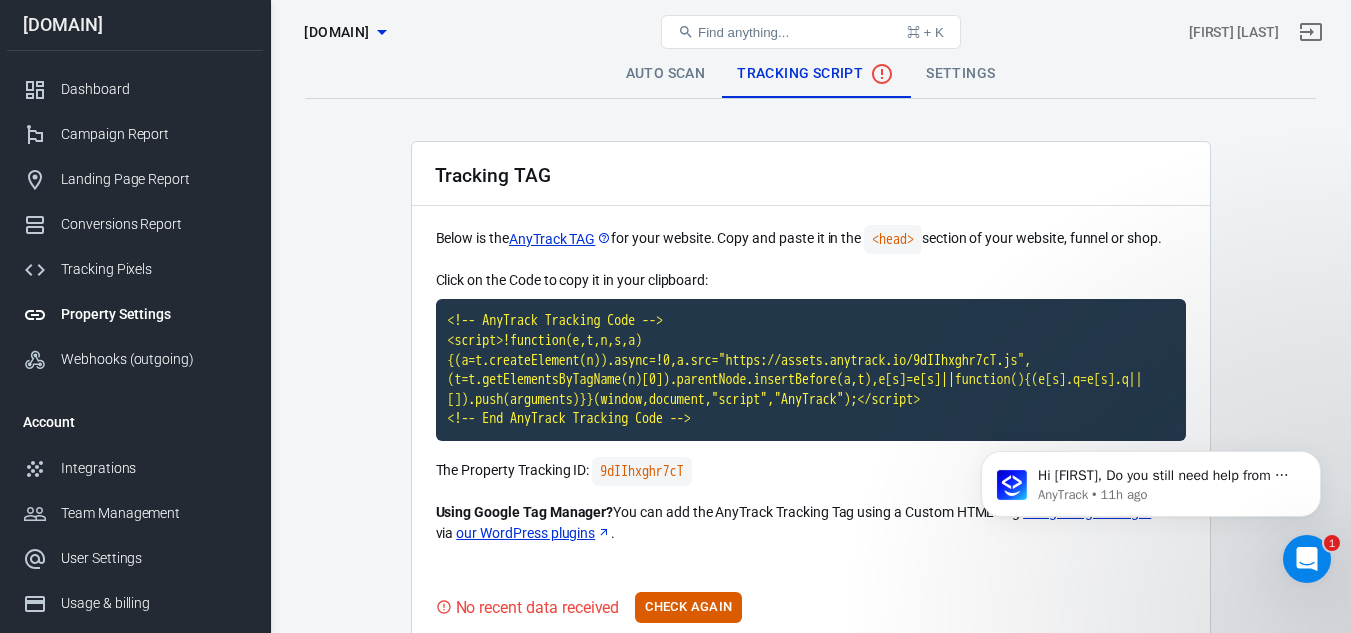 click on "Settings" at bounding box center [960, 74] 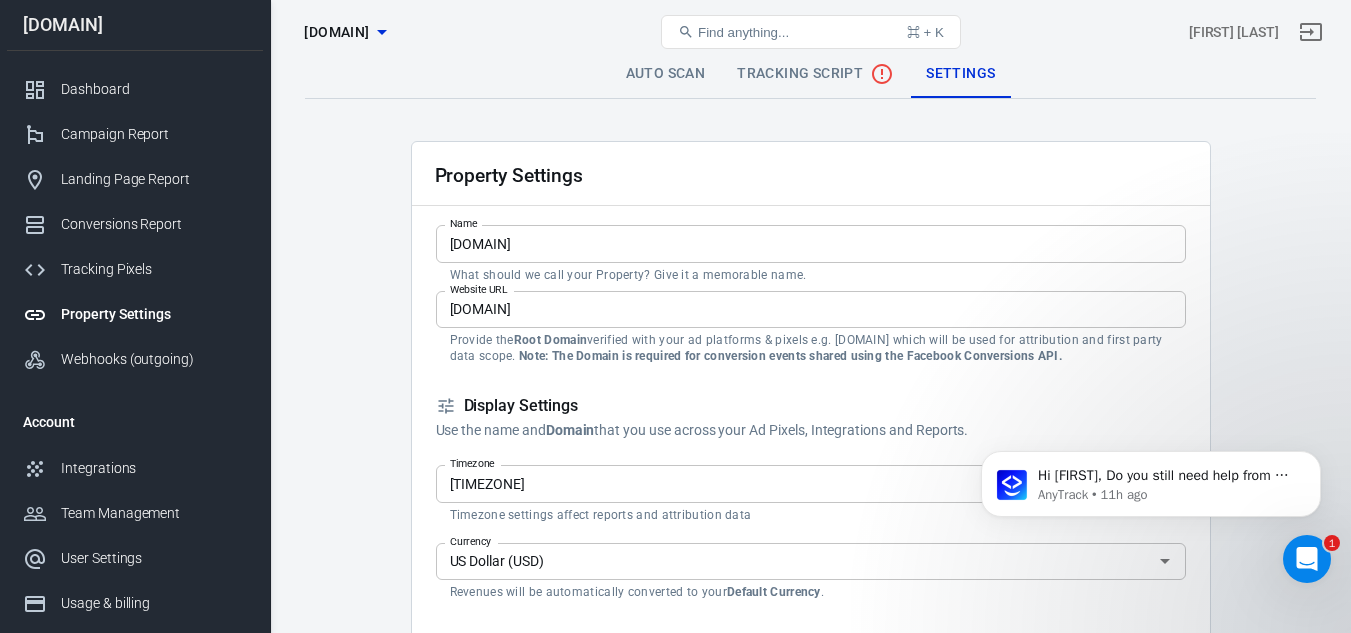 click on "Auto Scan" at bounding box center (666, 74) 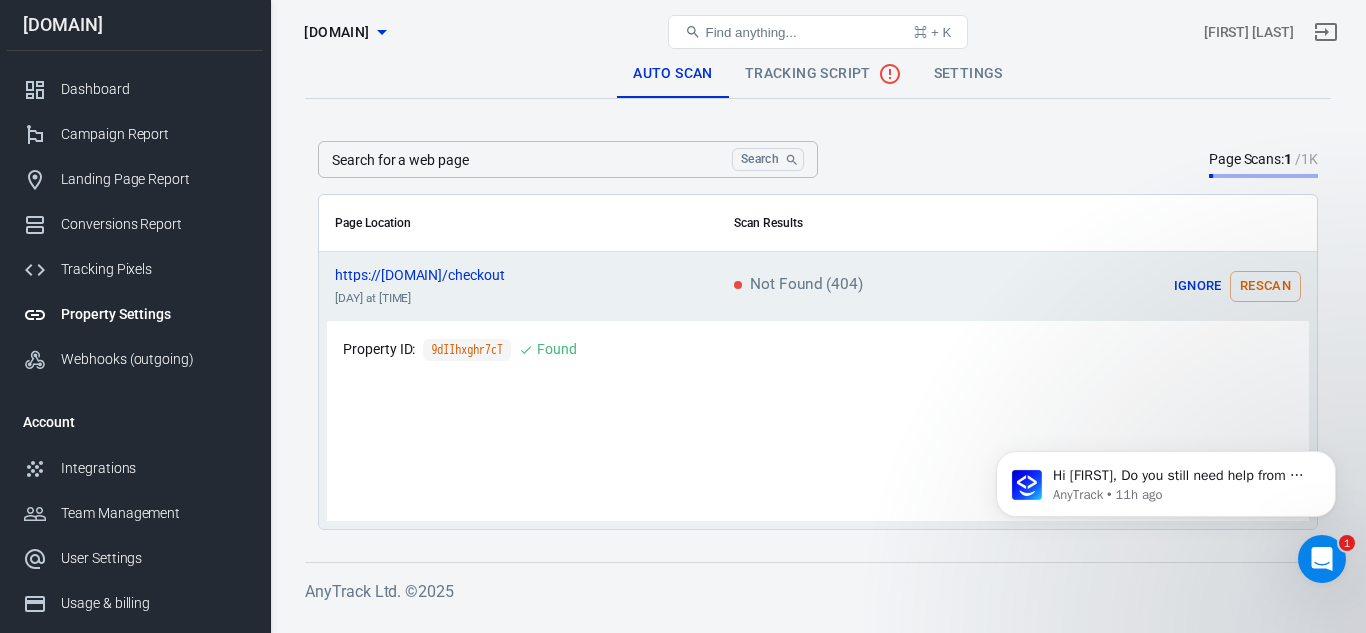 click on "Tracking Script" at bounding box center (823, 74) 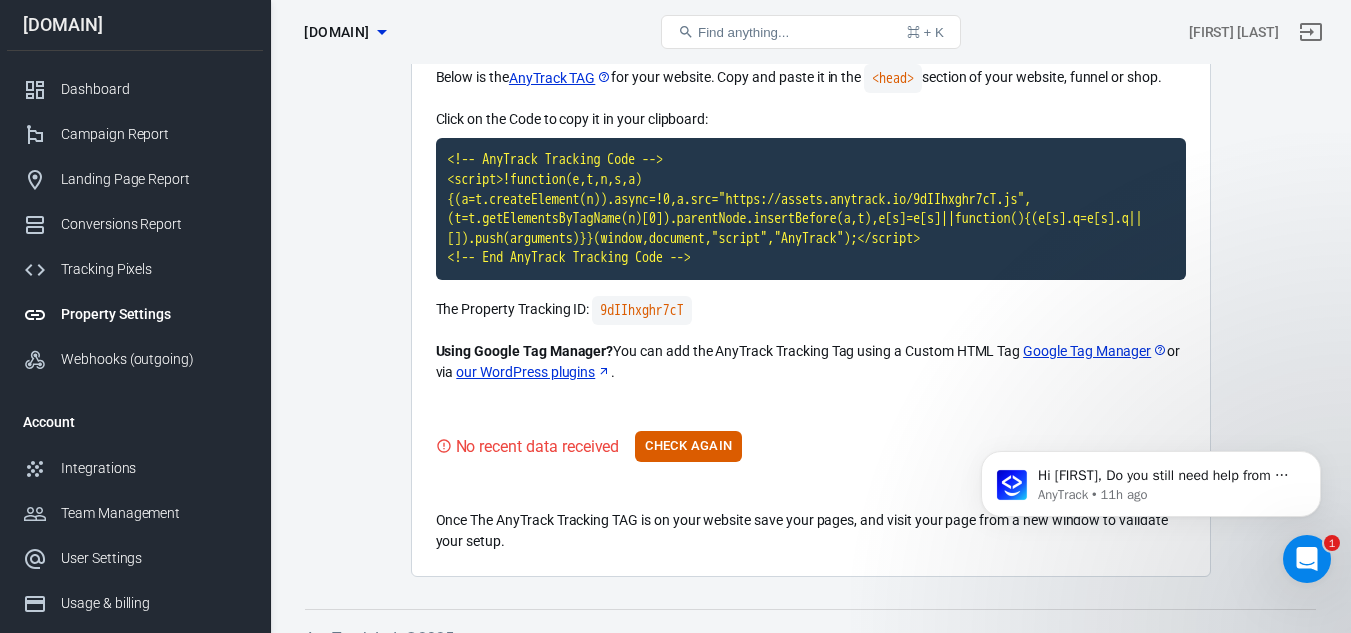 scroll, scrollTop: 191, scrollLeft: 0, axis: vertical 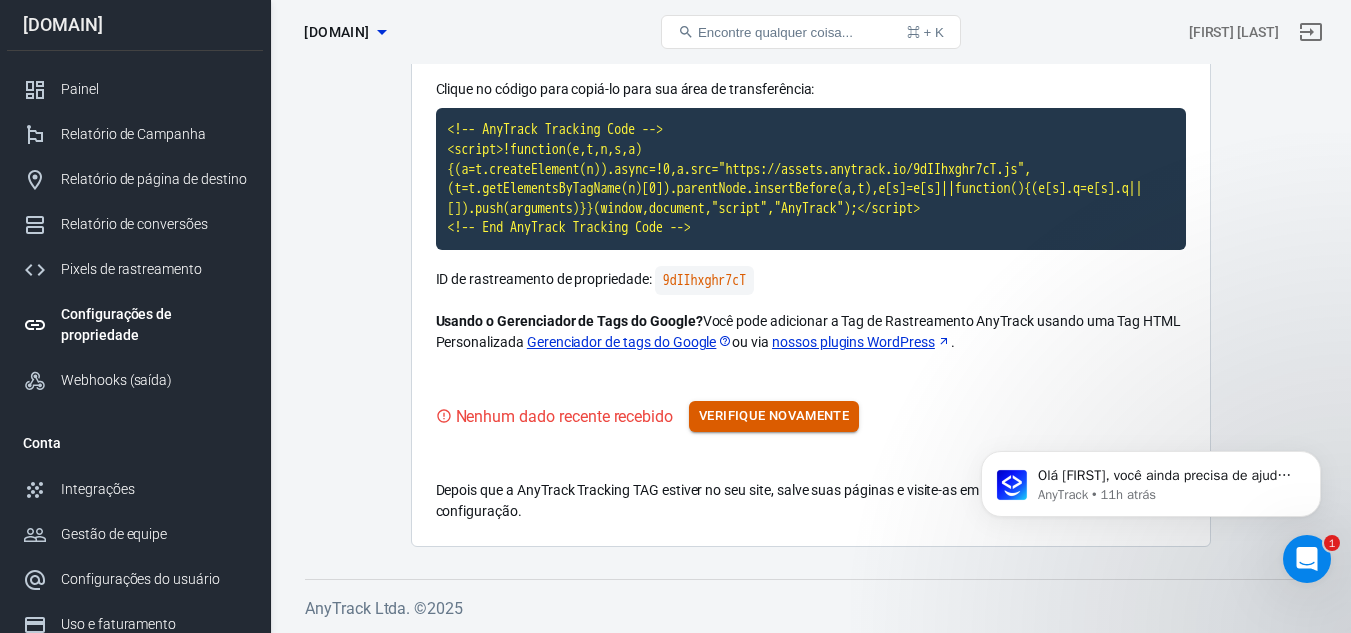 click on "Verifique novamente" at bounding box center (774, 415) 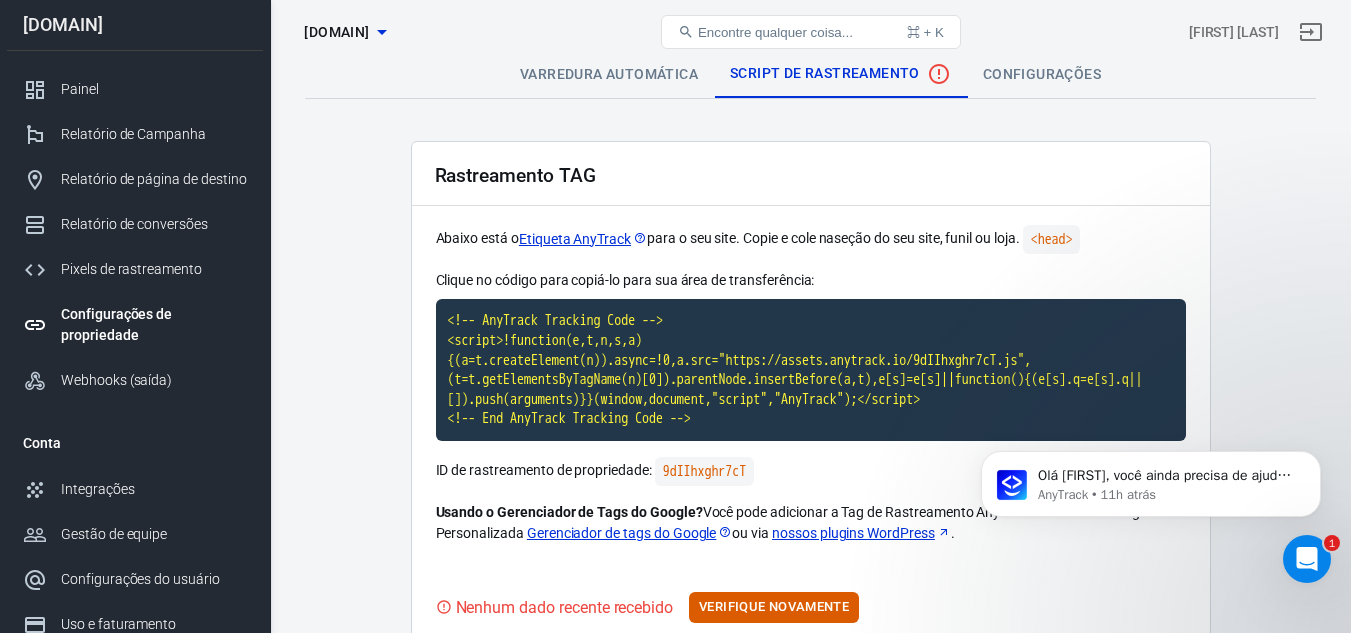 scroll, scrollTop: 191, scrollLeft: 0, axis: vertical 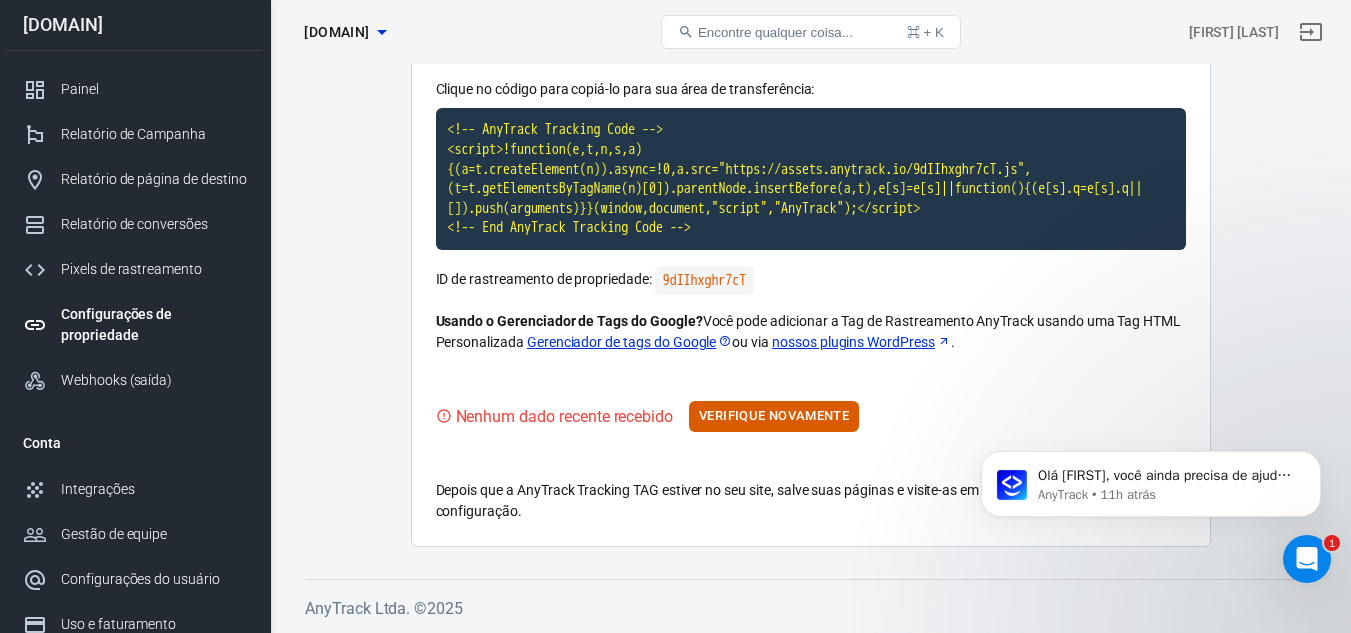 click on "Verifique novamente" at bounding box center [774, 415] 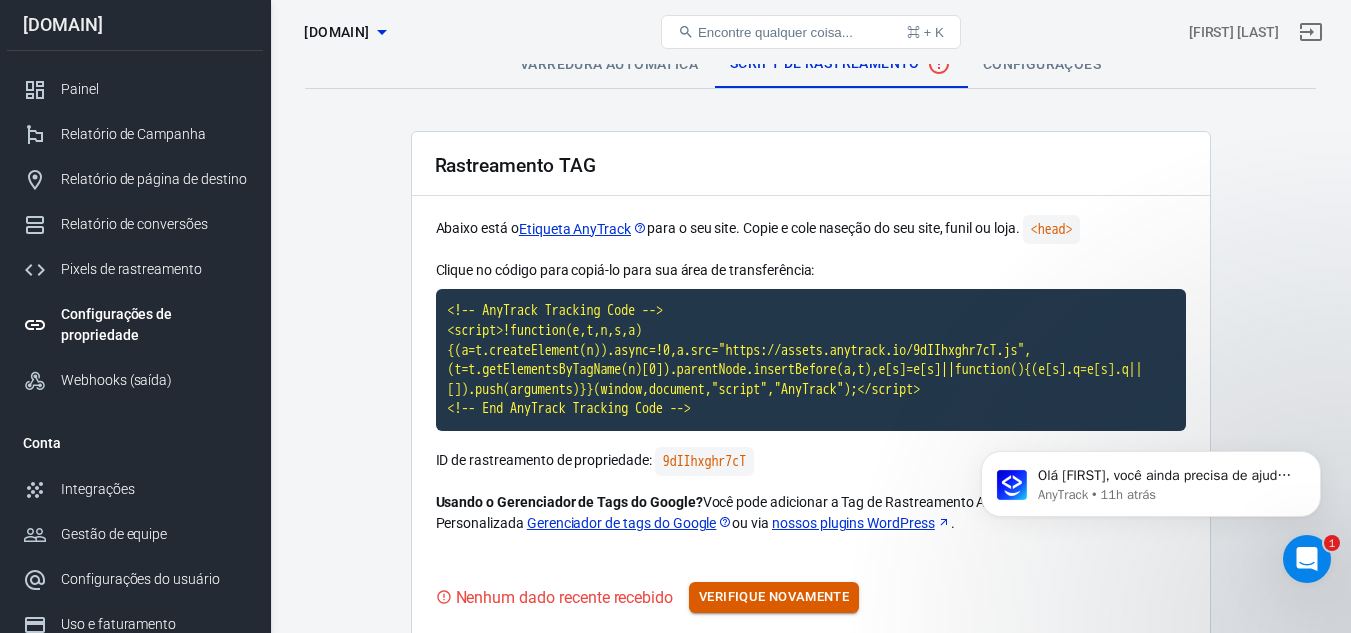 scroll, scrollTop: 0, scrollLeft: 0, axis: both 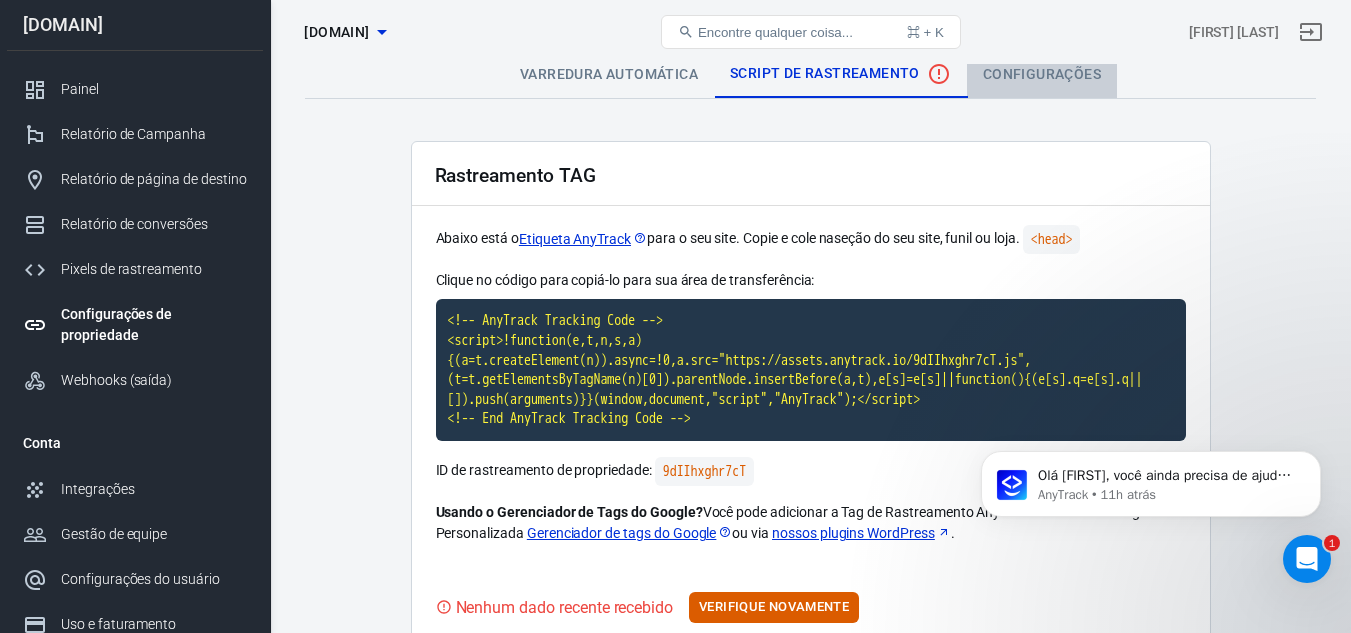 click on "Configurações" at bounding box center [1042, 74] 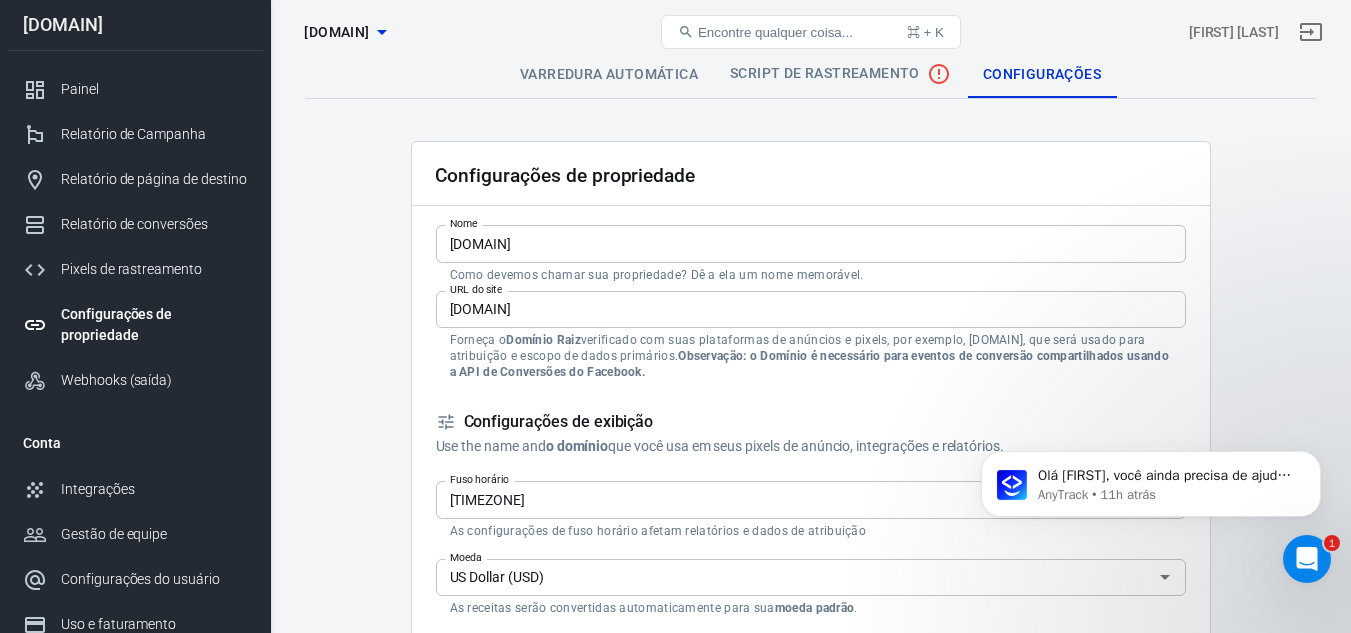 click on "Varredura automática" at bounding box center [609, 74] 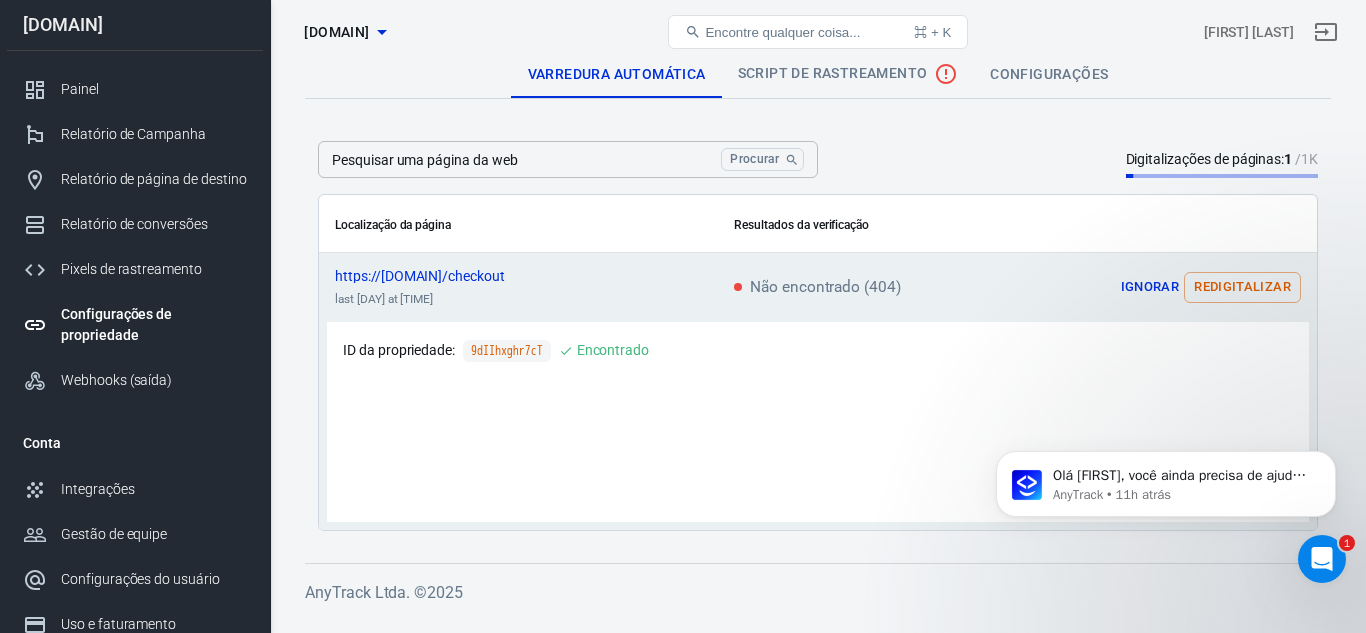 click on "Script de rastreamento" at bounding box center [833, 73] 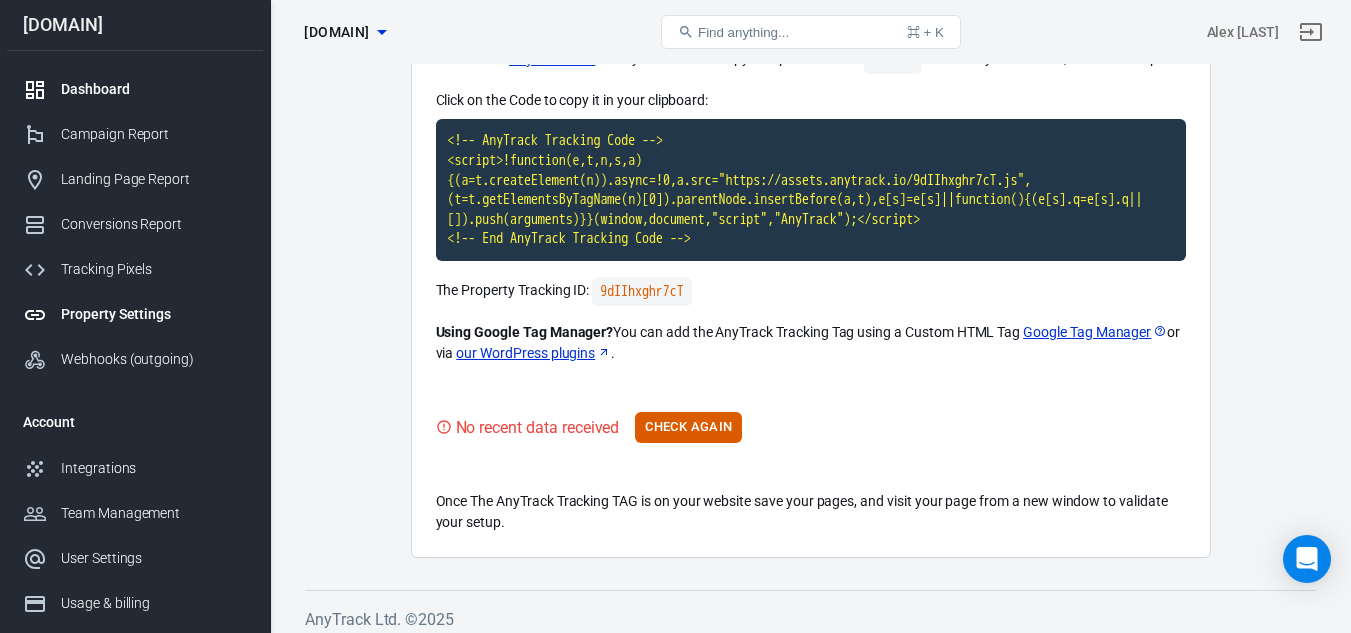 scroll, scrollTop: 191, scrollLeft: 0, axis: vertical 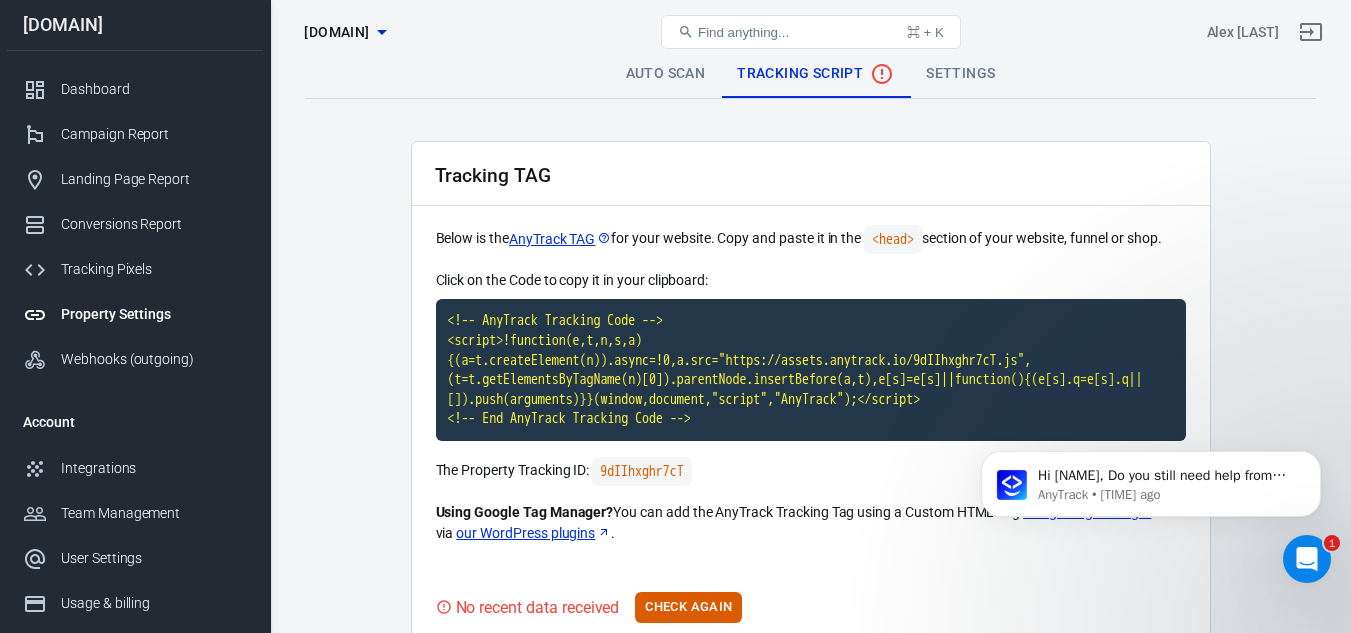 click on "Property Settings affiliateonline25.com Find anything... ⌘ + K Alex Emanuel" at bounding box center (811, 32) 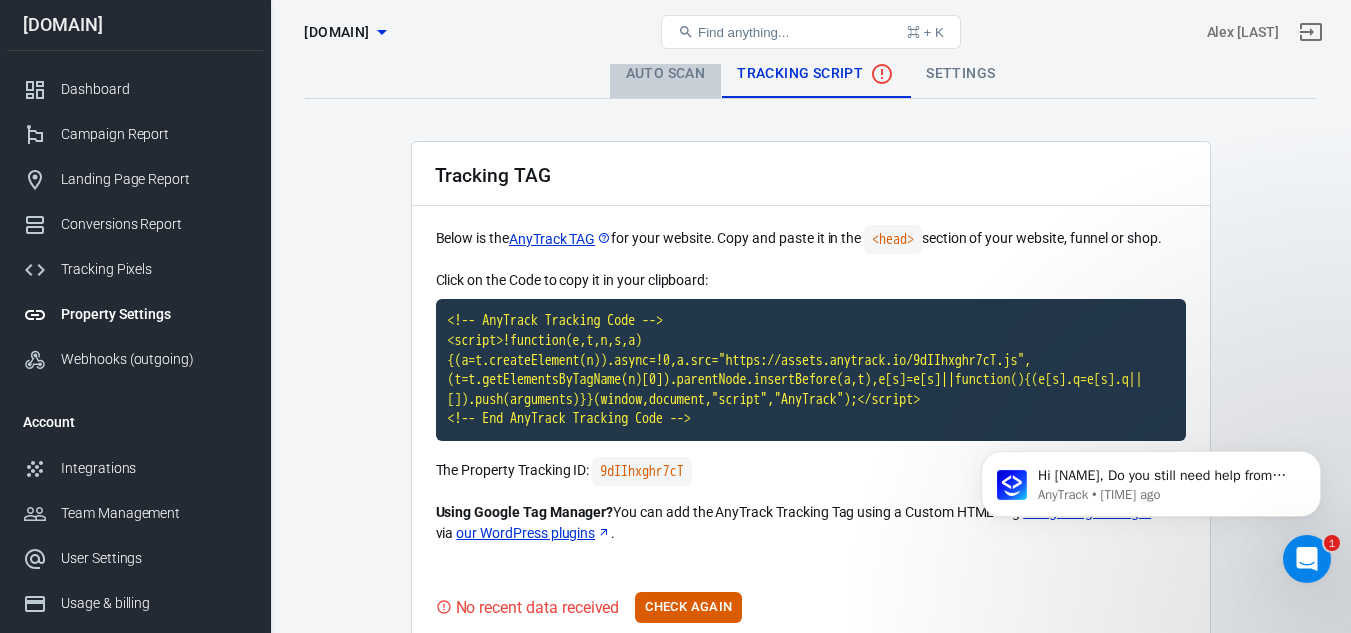 click on "Auto Scan" at bounding box center (666, 74) 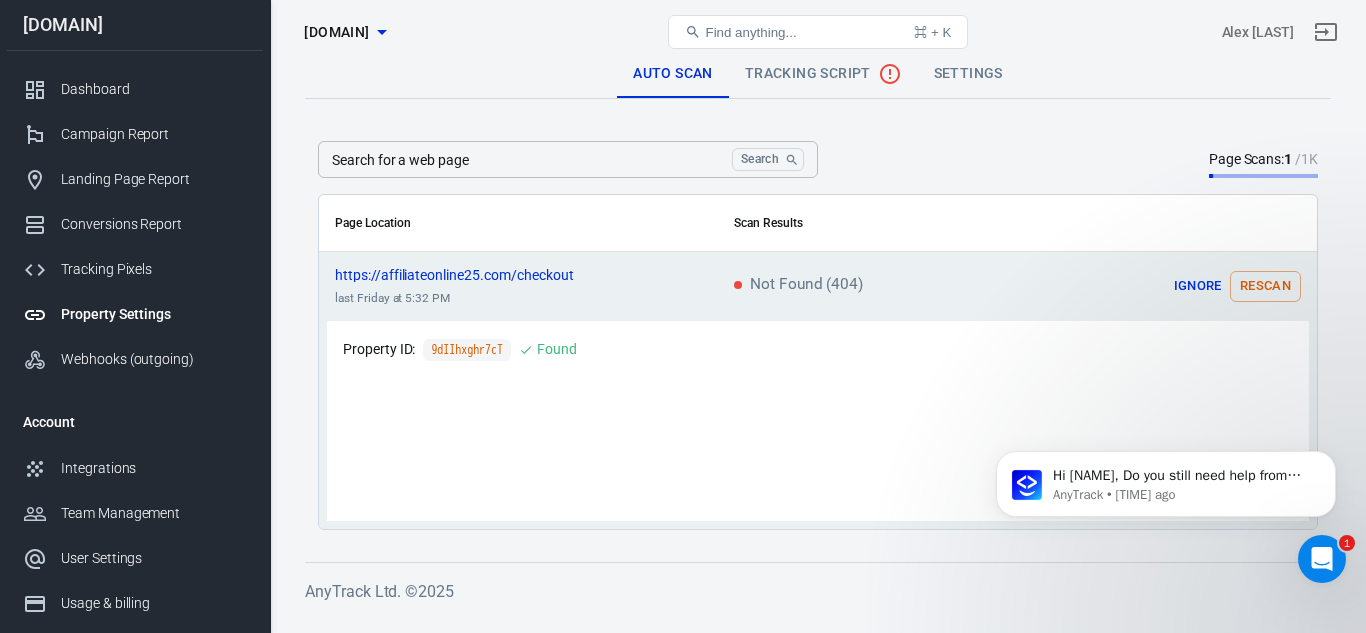click on "https://[DOMAIN]/checkout" at bounding box center [518, 275] 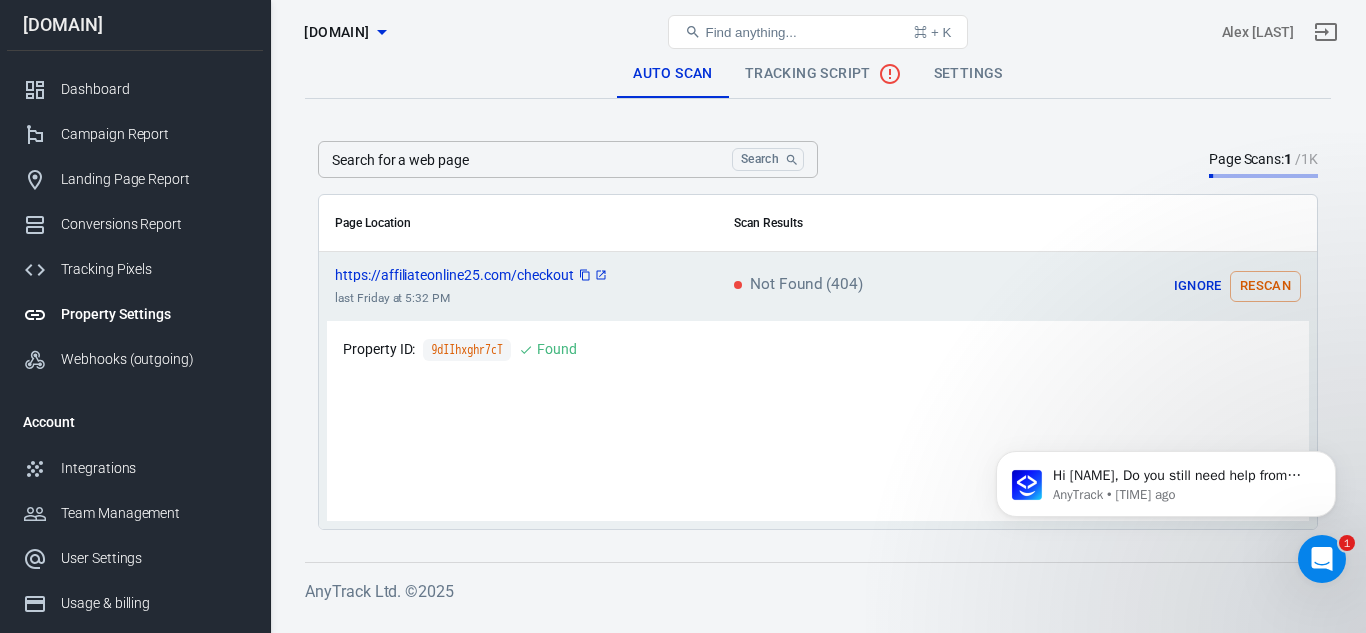 click on "https://[DOMAIN]/checkout" at bounding box center [472, 275] 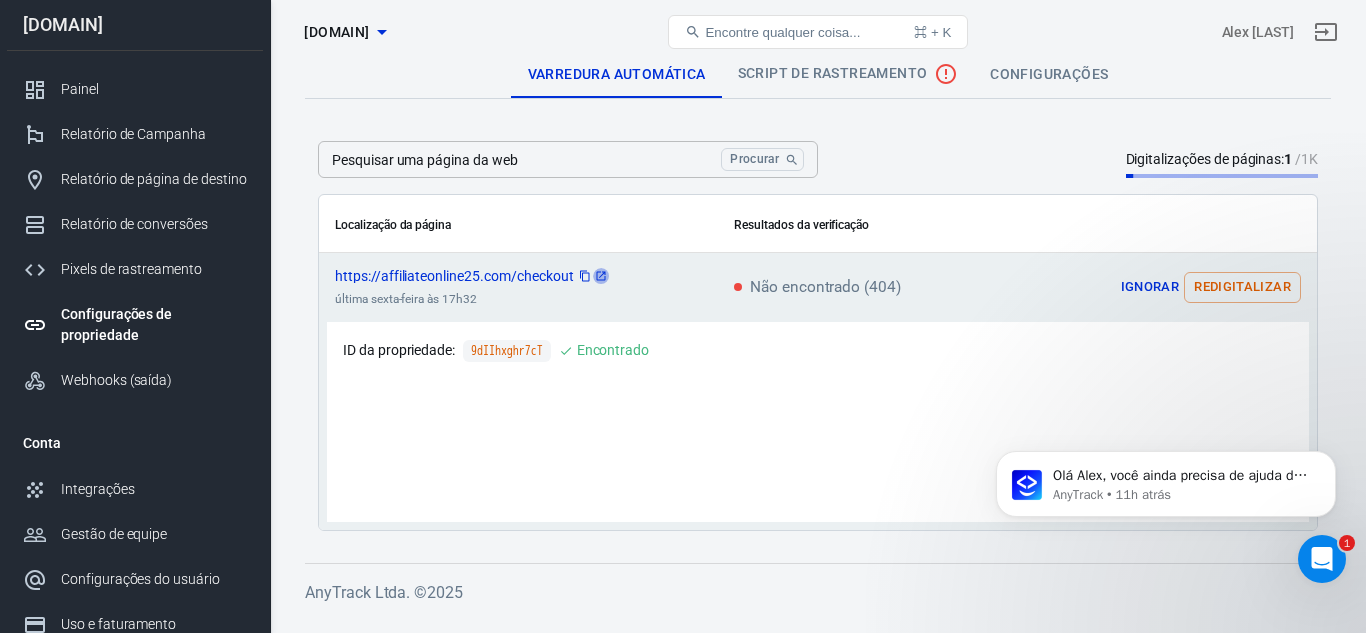 click 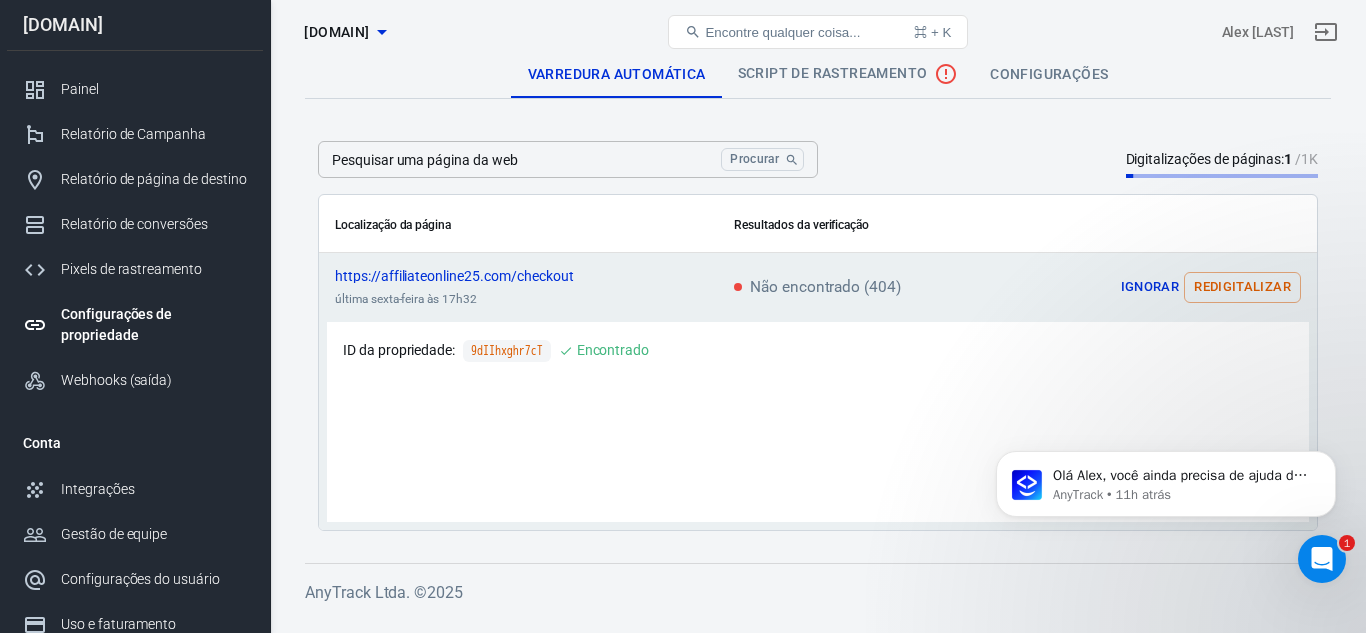 click on "Pesquisar uma página da web" at bounding box center [515, 159] 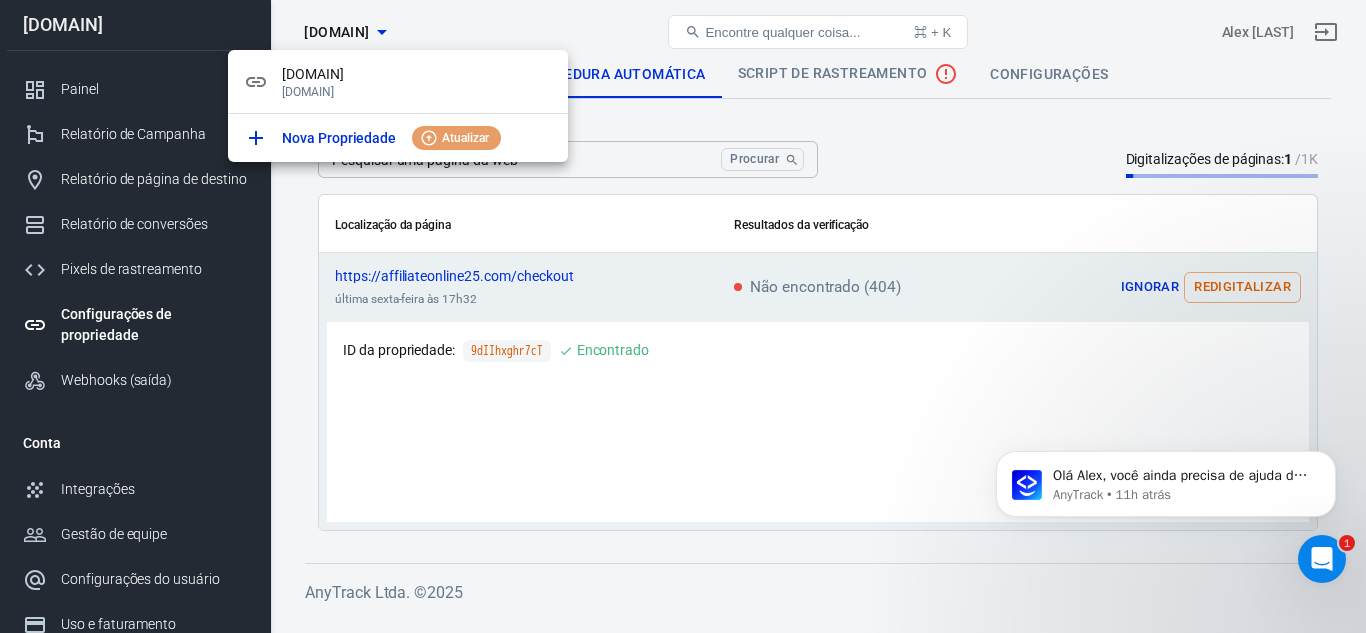 click at bounding box center (683, 316) 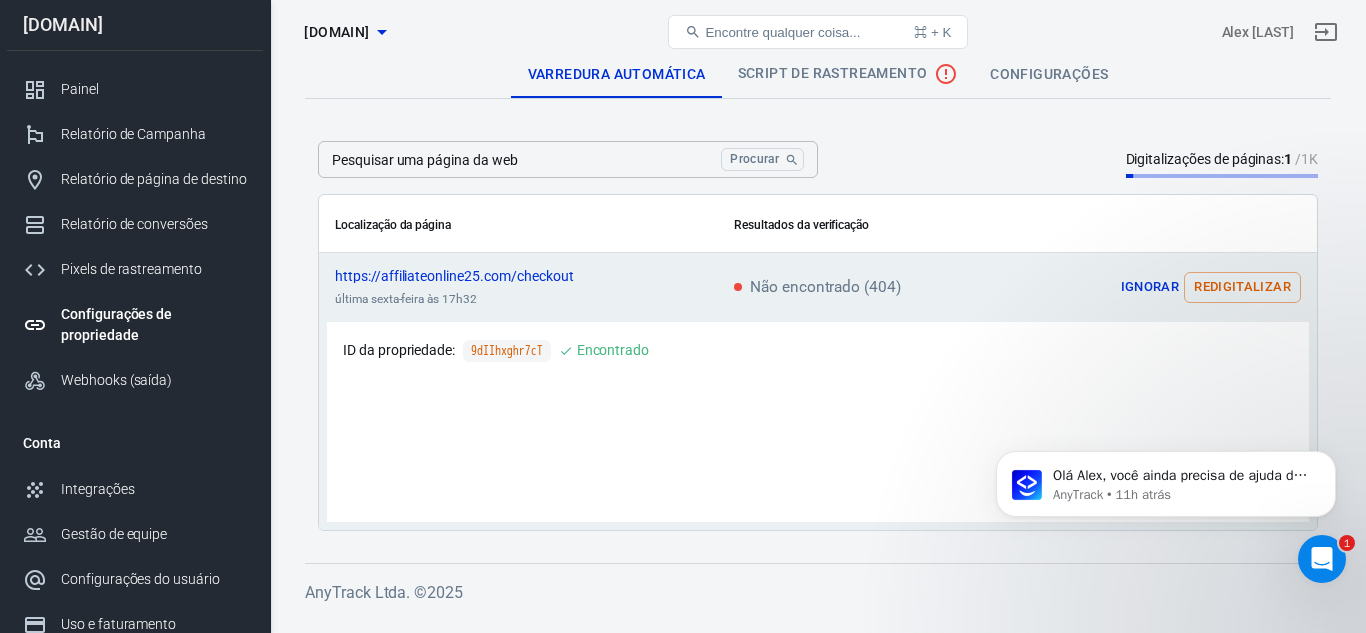 click on "Ignorar" at bounding box center (1150, 287) 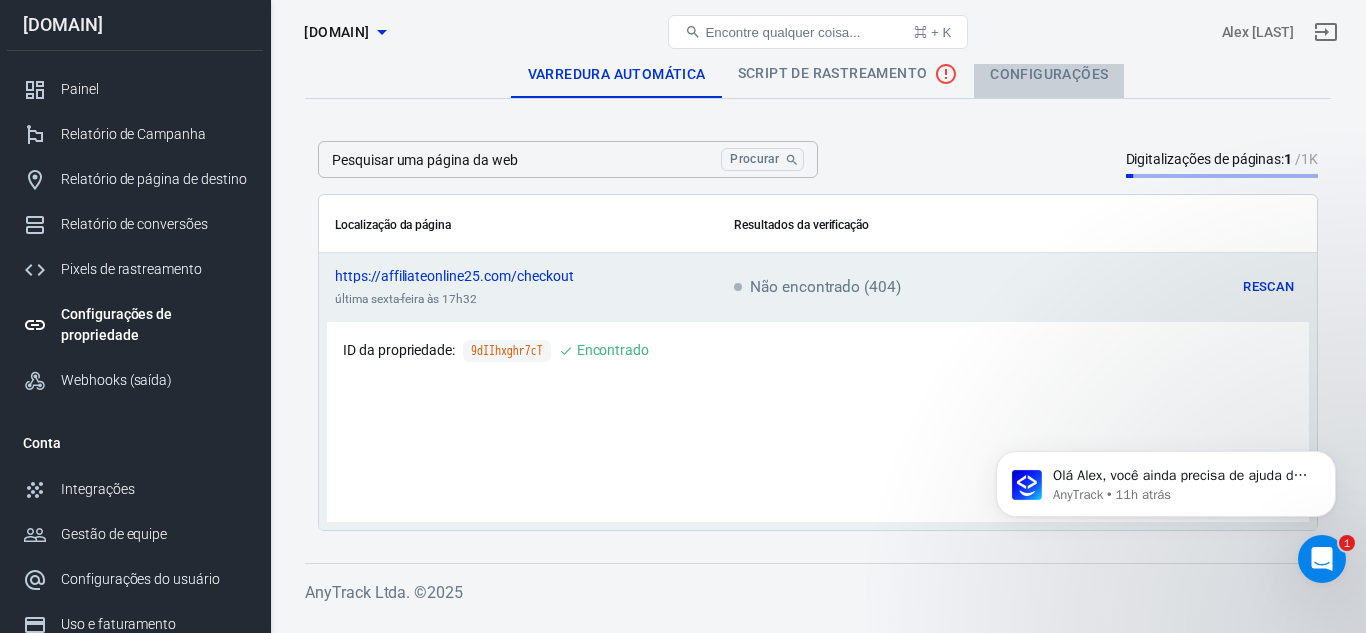 click on "Configurações" at bounding box center (1049, 74) 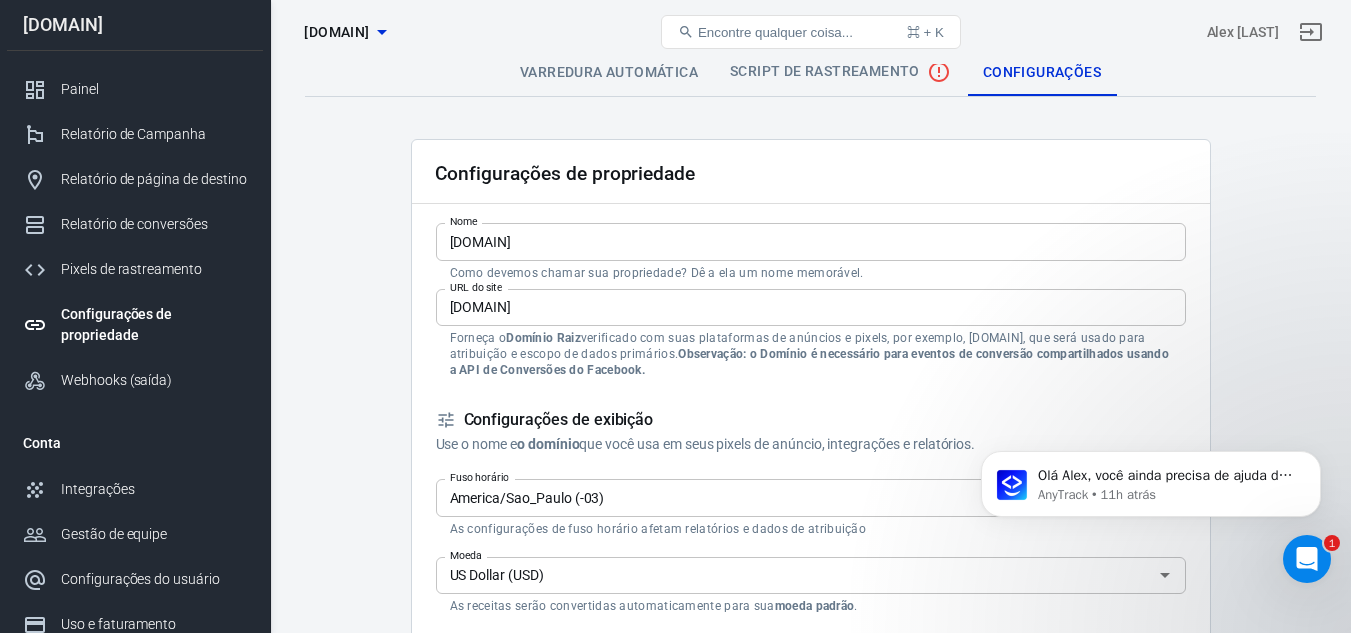 scroll, scrollTop: 0, scrollLeft: 0, axis: both 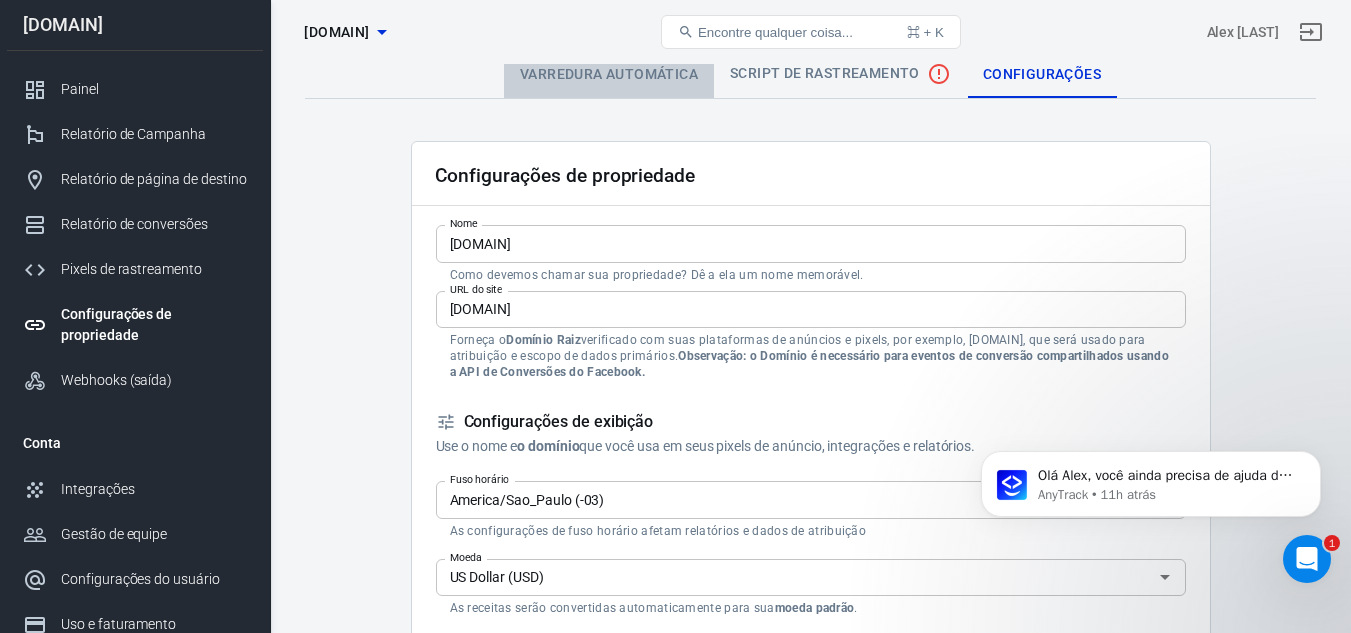 click on "Varredura automática" at bounding box center [609, 74] 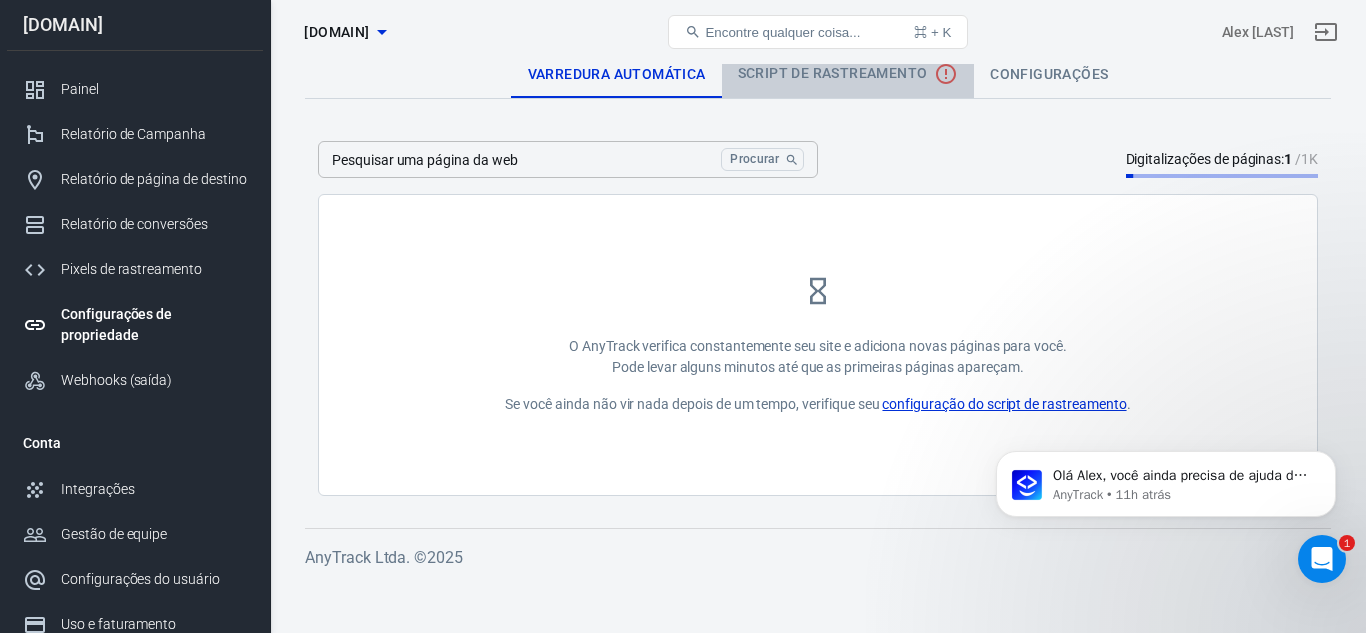 click on "Script de rastreamento" at bounding box center [833, 73] 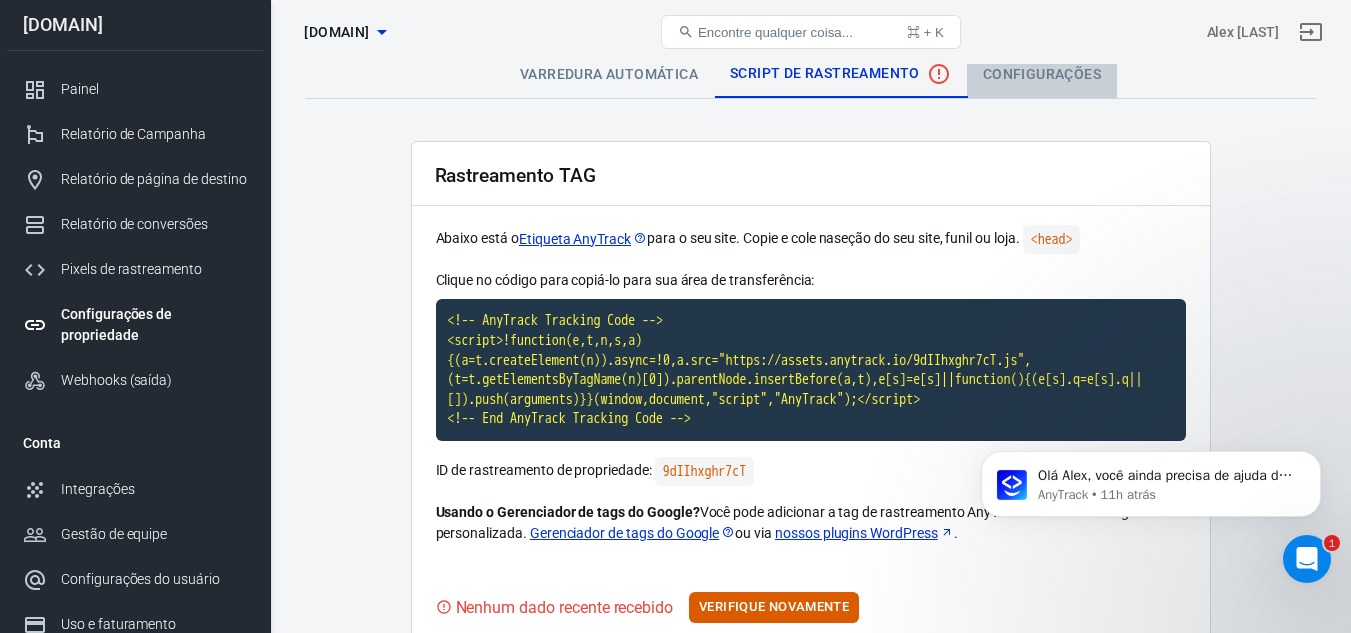 click on "Configurações" at bounding box center [1042, 74] 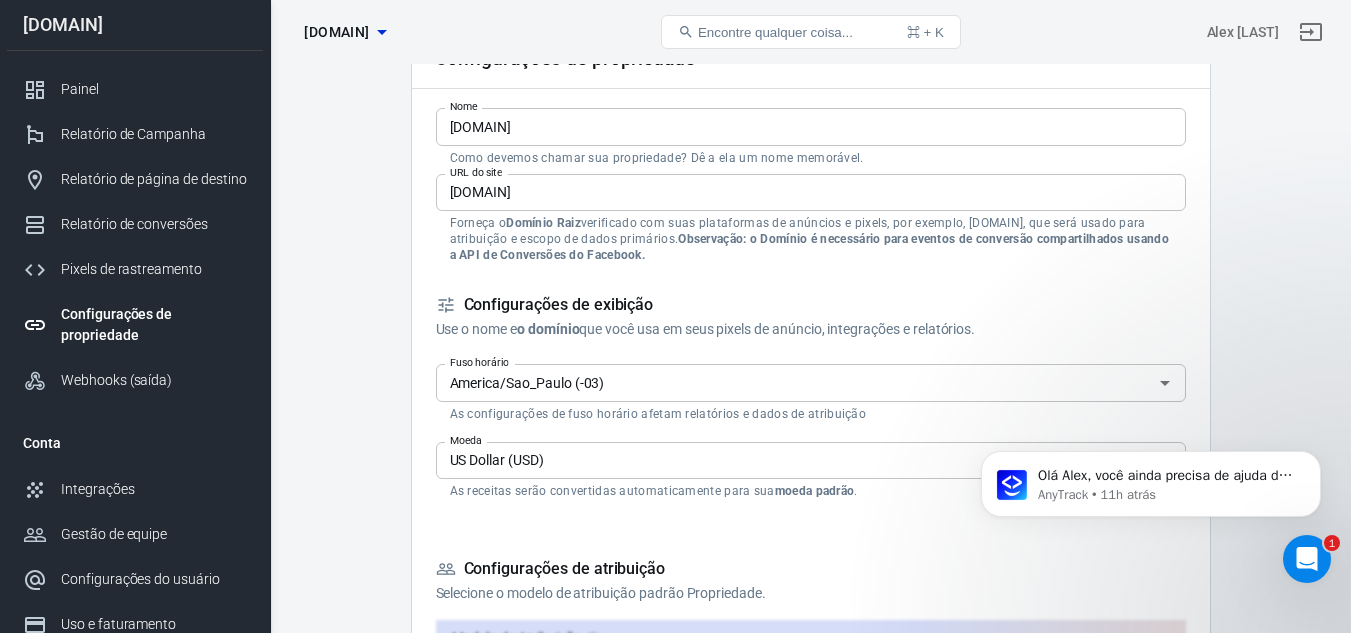 scroll, scrollTop: 0, scrollLeft: 0, axis: both 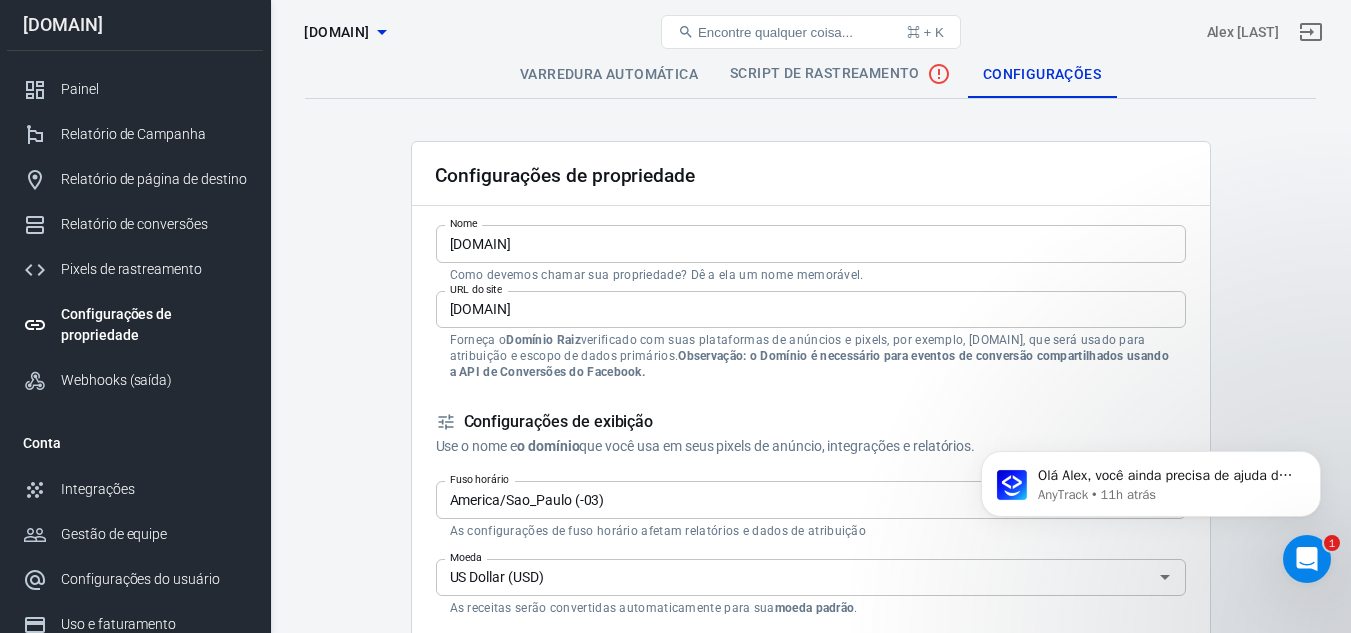 click on "Script de rastreamento" at bounding box center [825, 73] 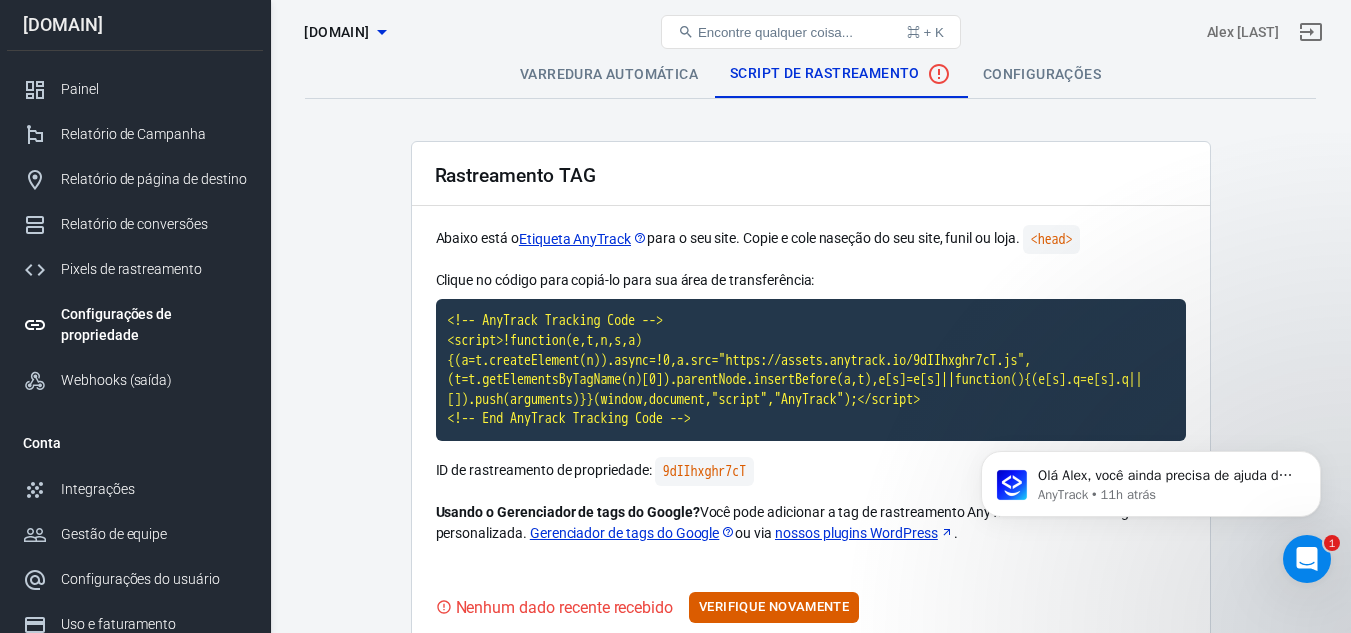 scroll, scrollTop: 191, scrollLeft: 0, axis: vertical 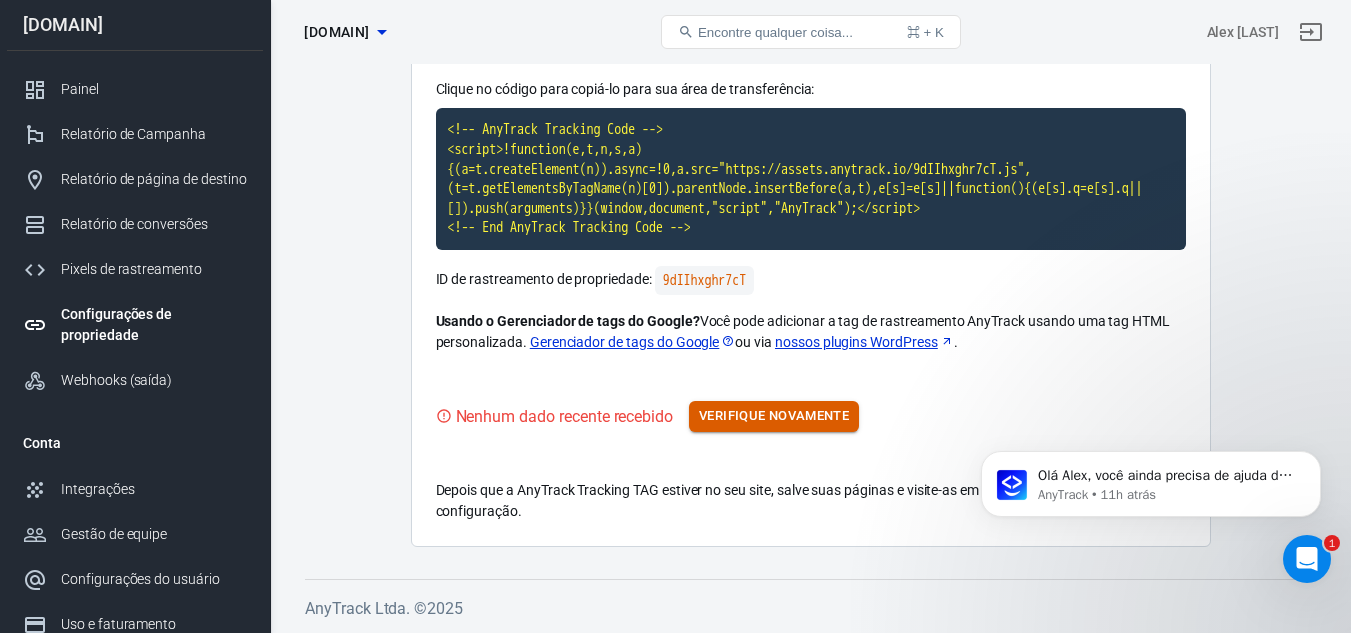 click on "Verifique novamente" at bounding box center [774, 415] 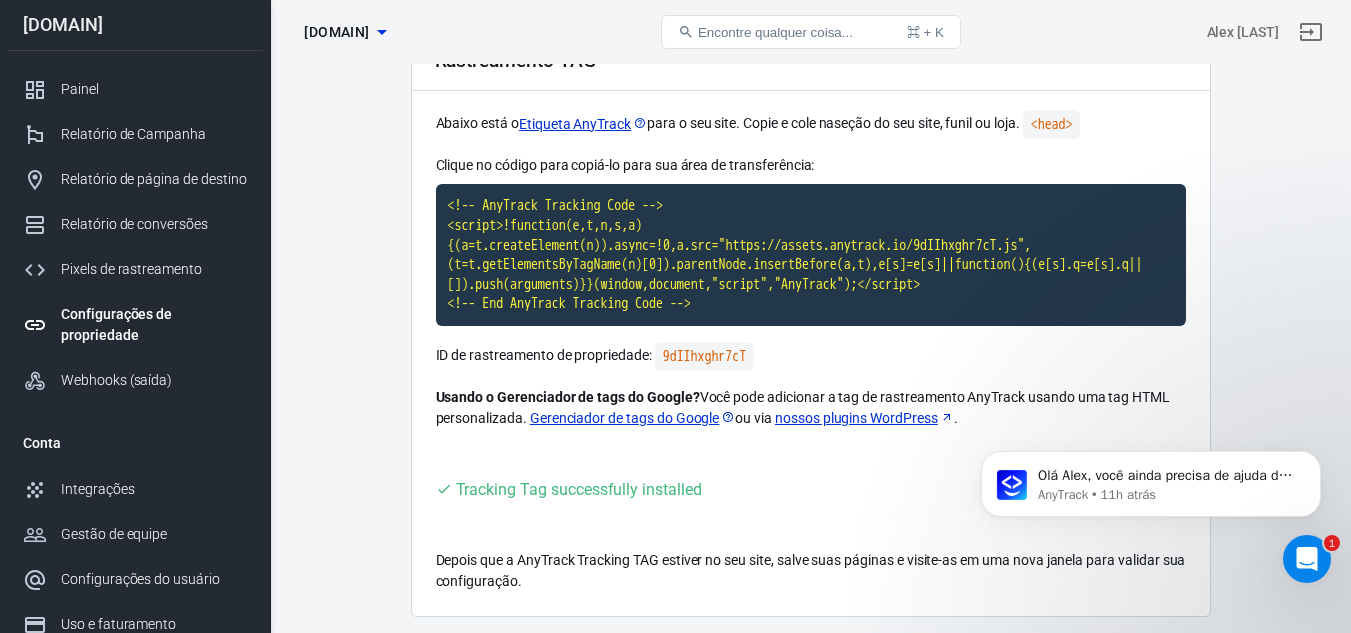 scroll, scrollTop: 0, scrollLeft: 0, axis: both 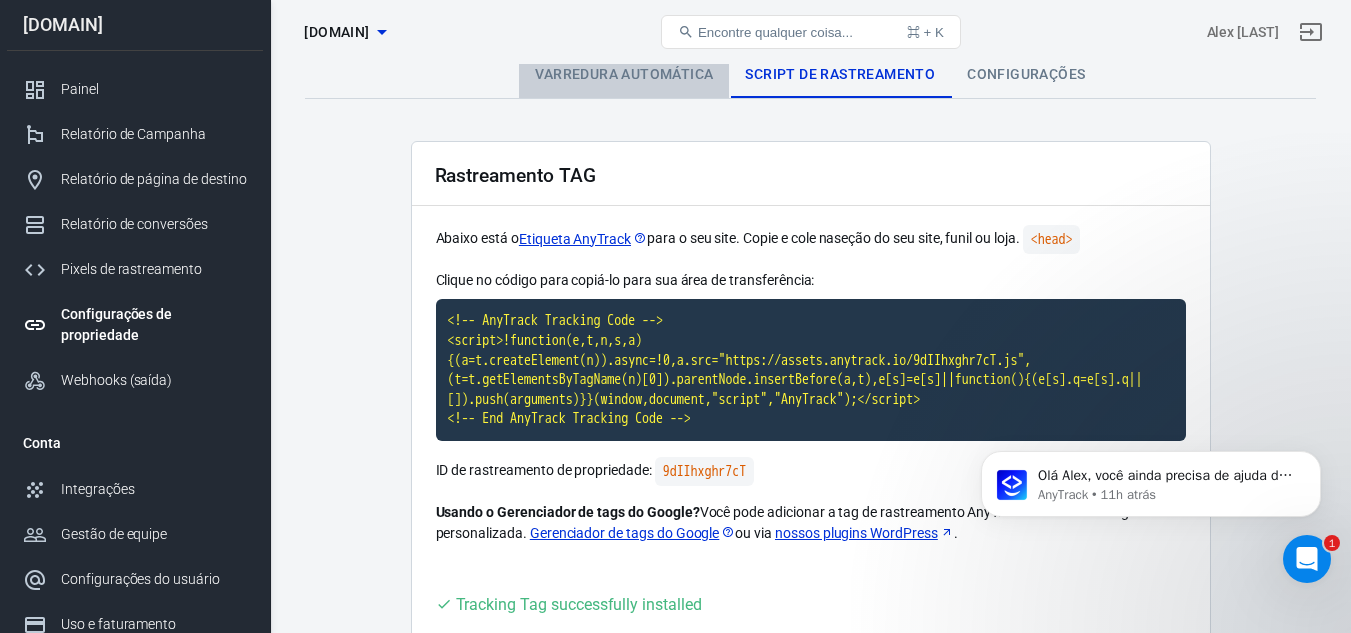 click on "Varredura automática" at bounding box center (624, 74) 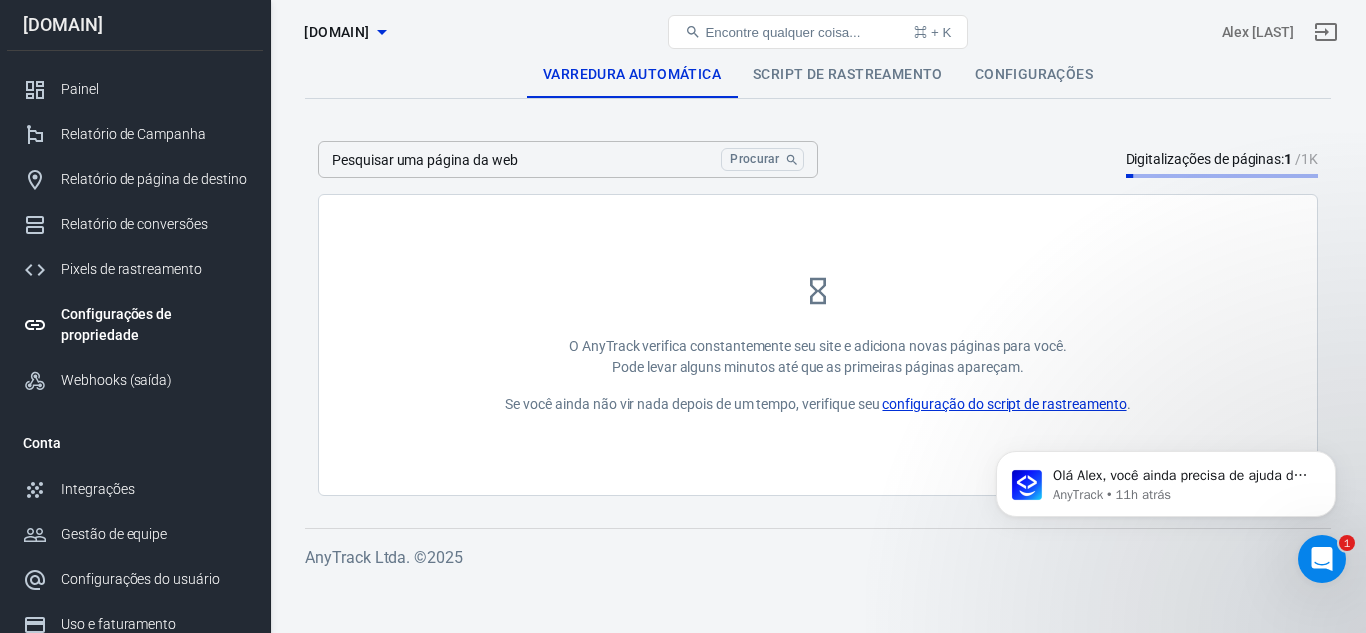click on "Script de rastreamento" at bounding box center (848, 74) 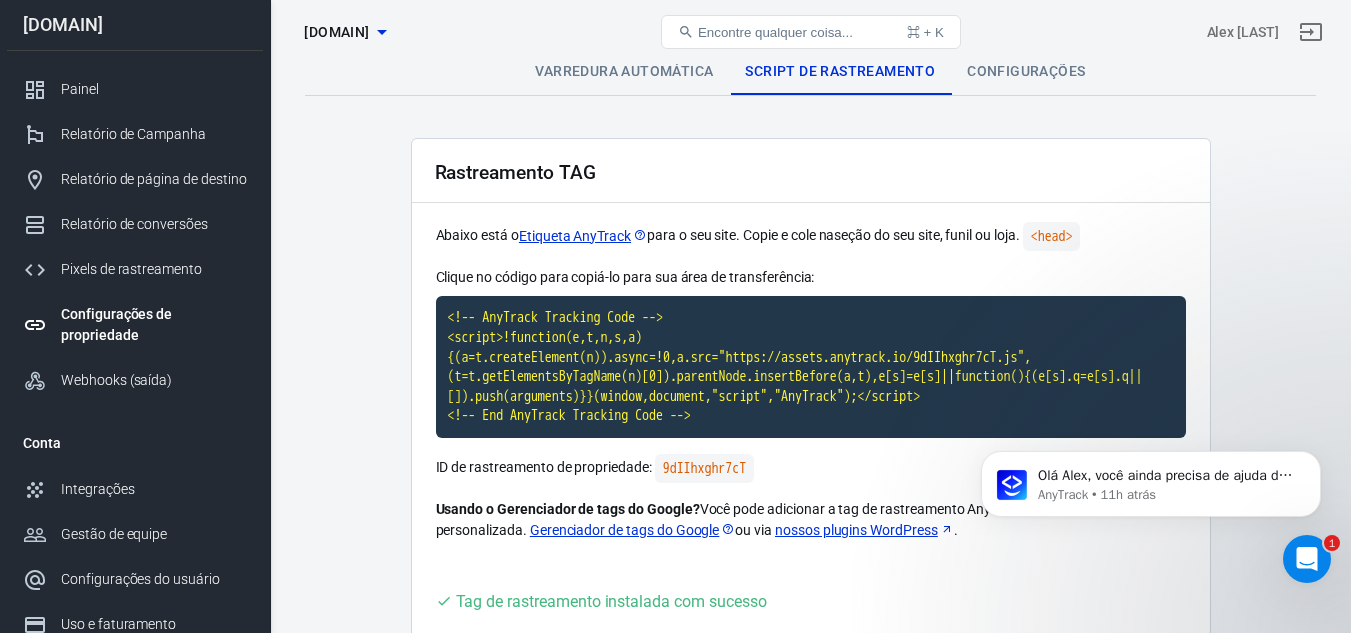 scroll, scrollTop: 0, scrollLeft: 0, axis: both 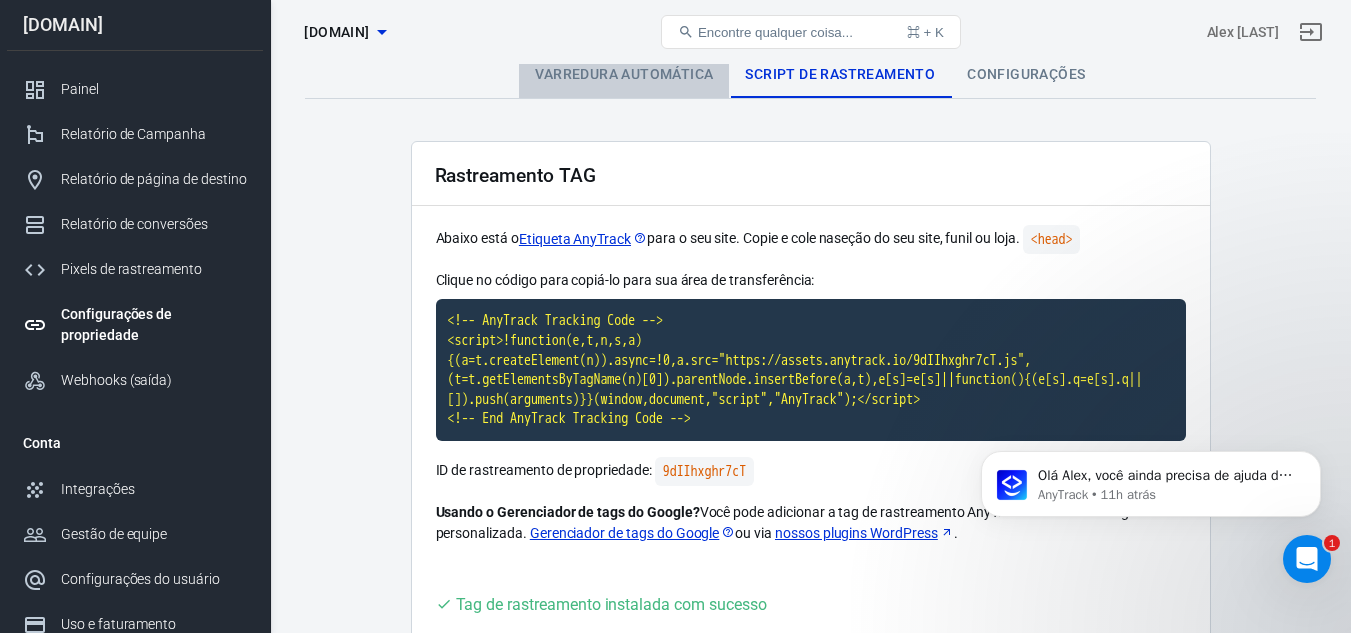 click on "Varredura automática" at bounding box center (624, 74) 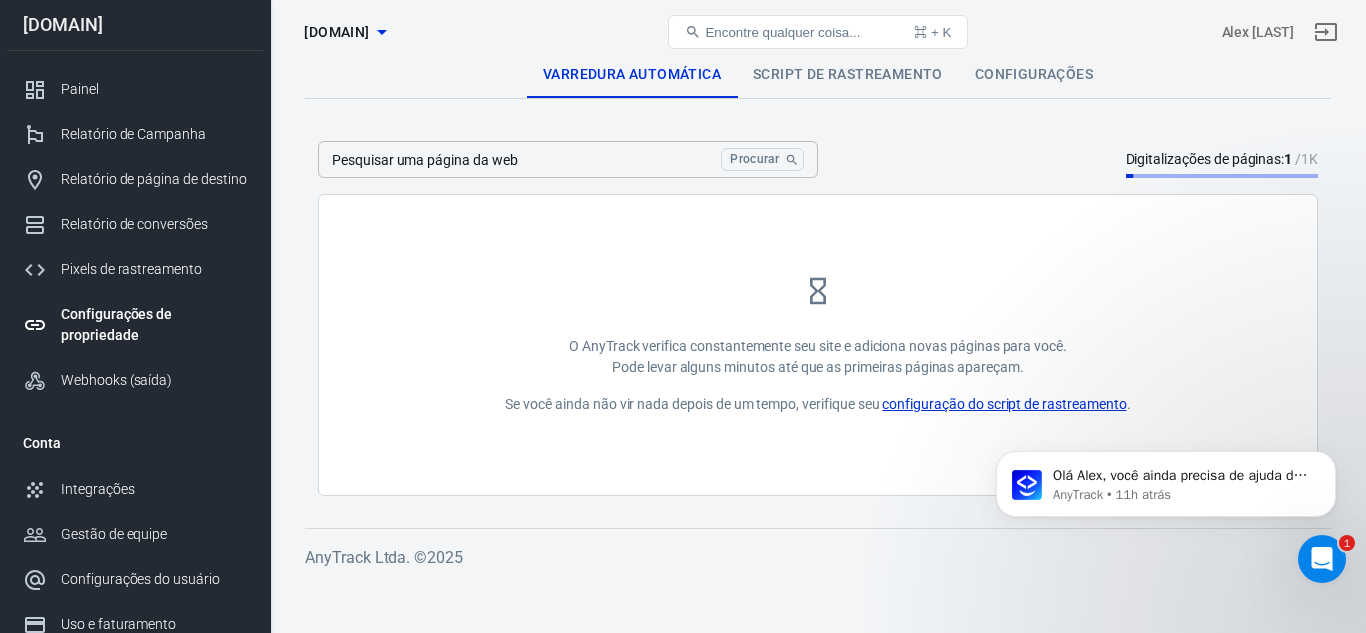 click on "Script de rastreamento" at bounding box center (848, 74) 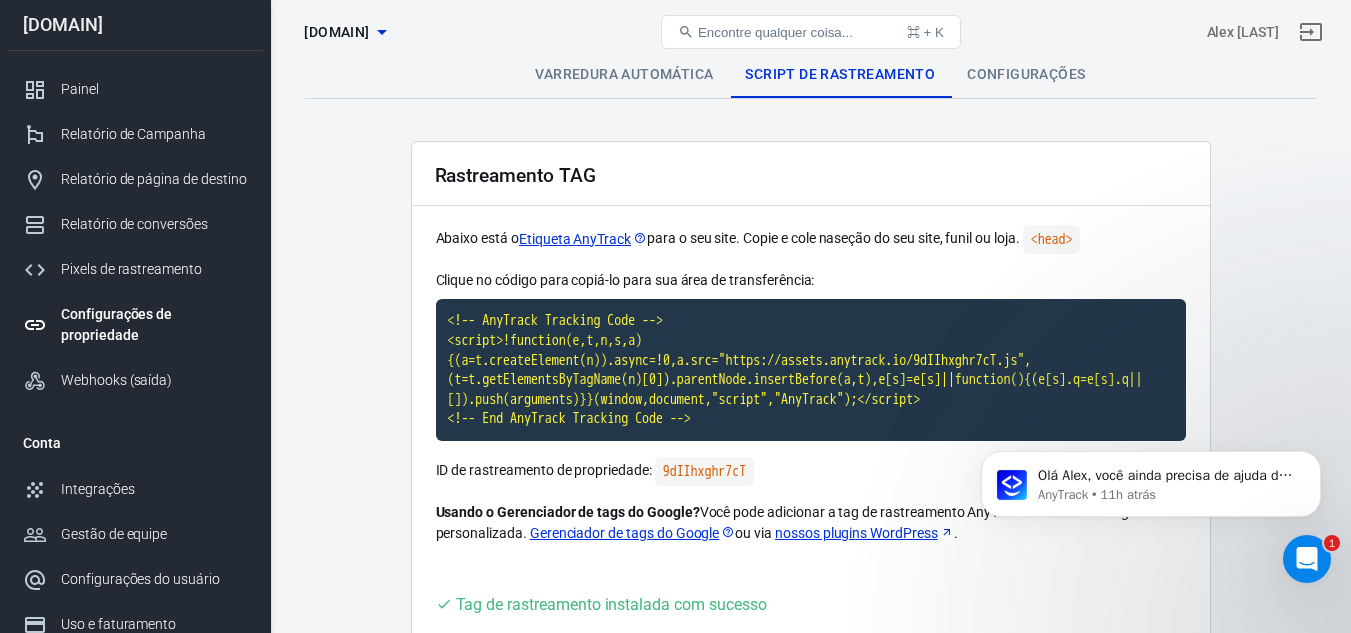 click on "Configurações" at bounding box center [1026, 74] 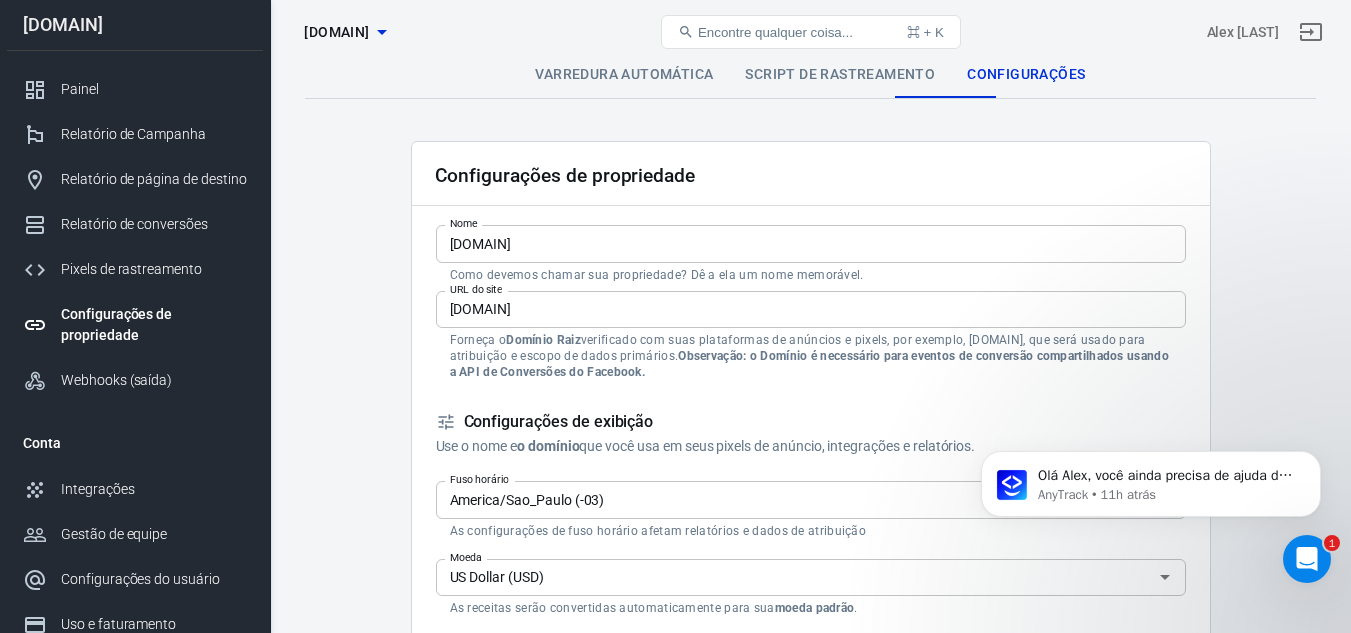 click on "Script de rastreamento" at bounding box center [840, 74] 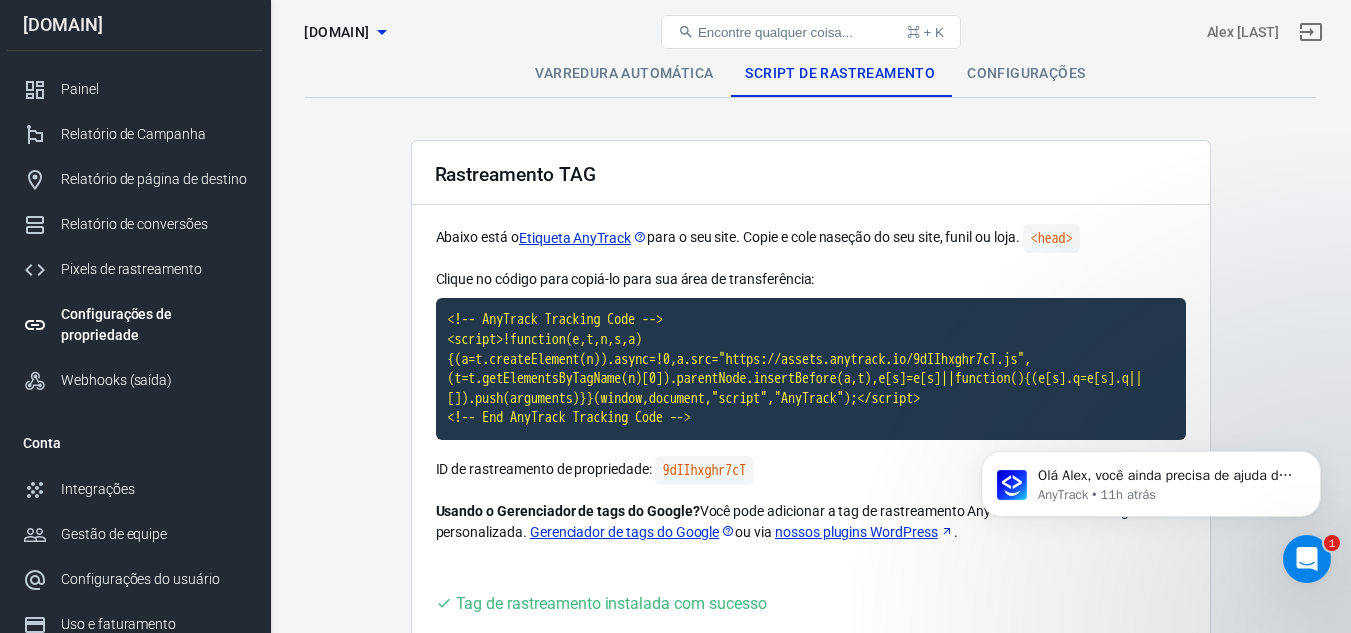 scroll, scrollTop: 0, scrollLeft: 0, axis: both 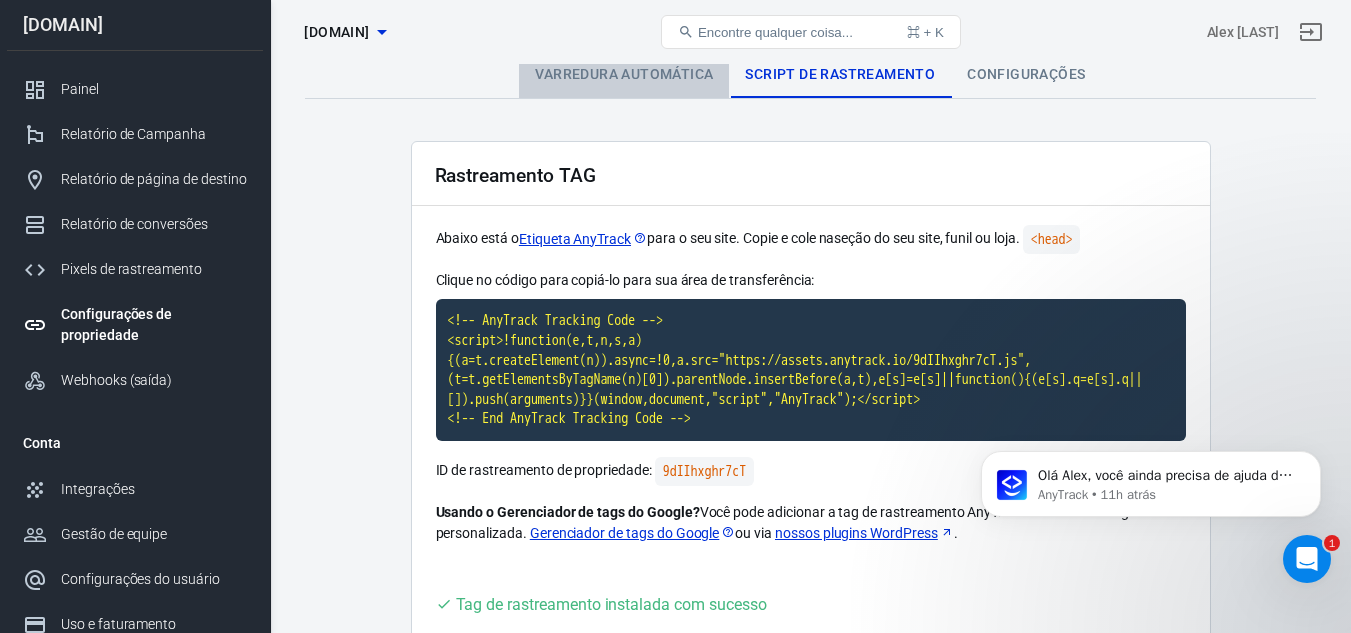 click on "Varredura automática" at bounding box center [624, 74] 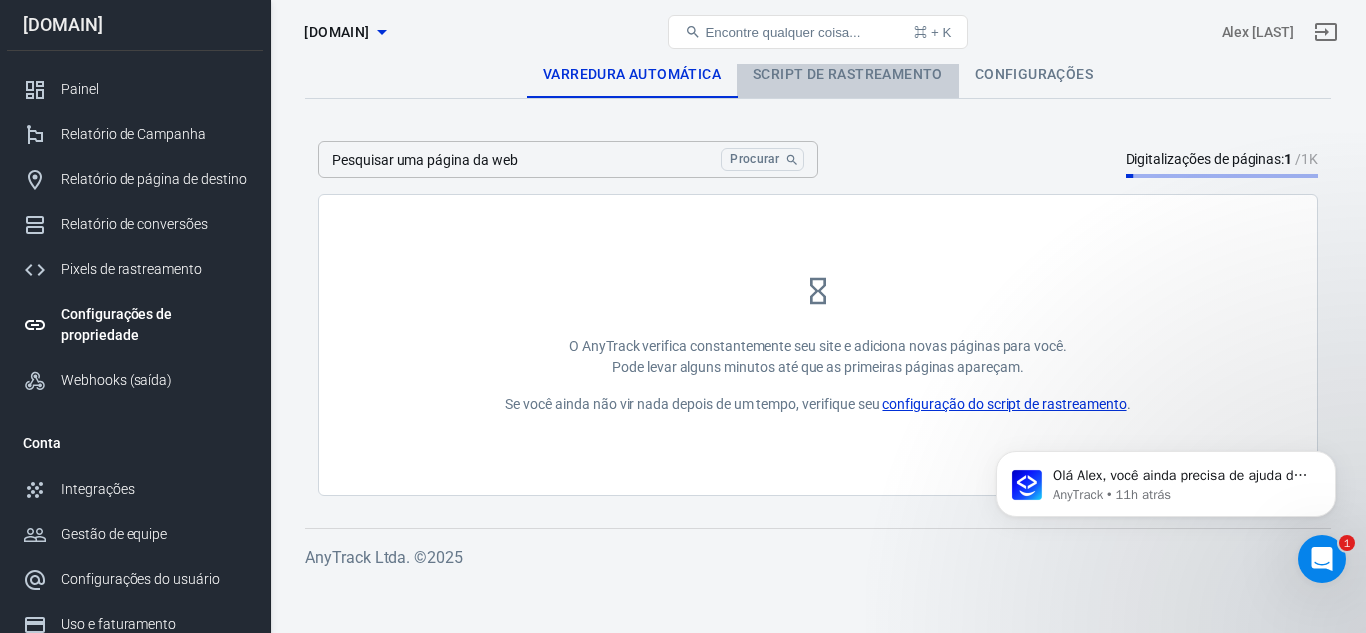 click on "Script de rastreamento" at bounding box center [848, 74] 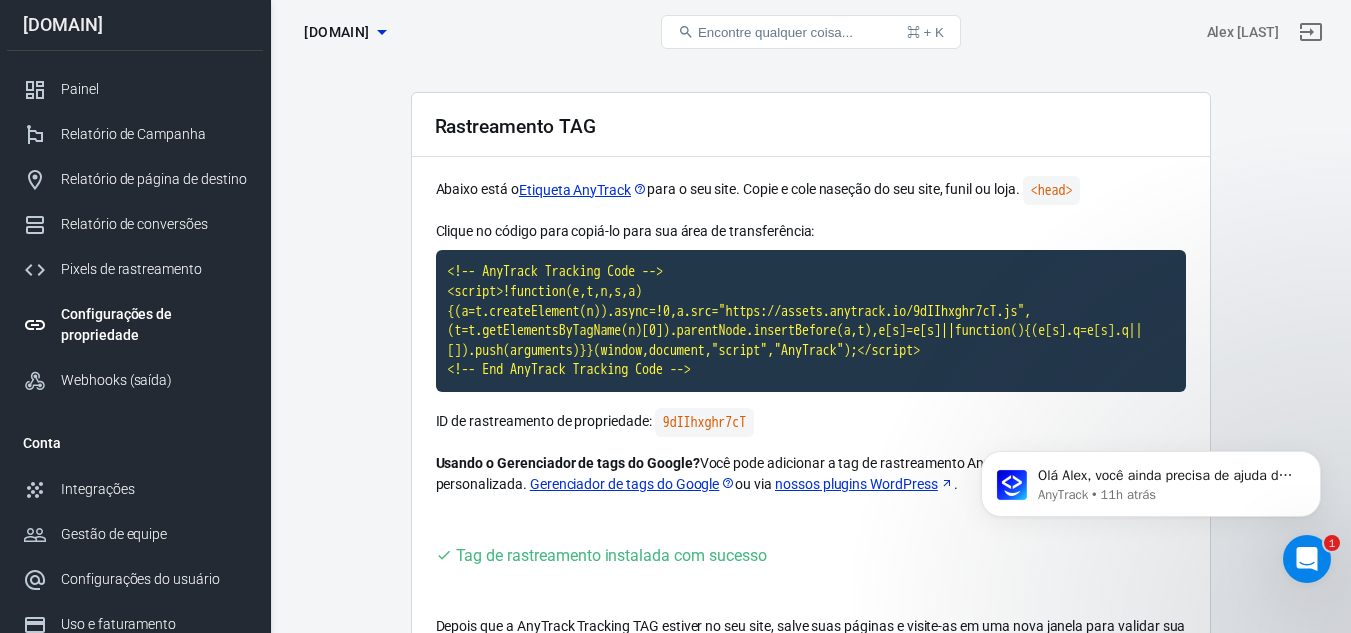 scroll, scrollTop: 0, scrollLeft: 0, axis: both 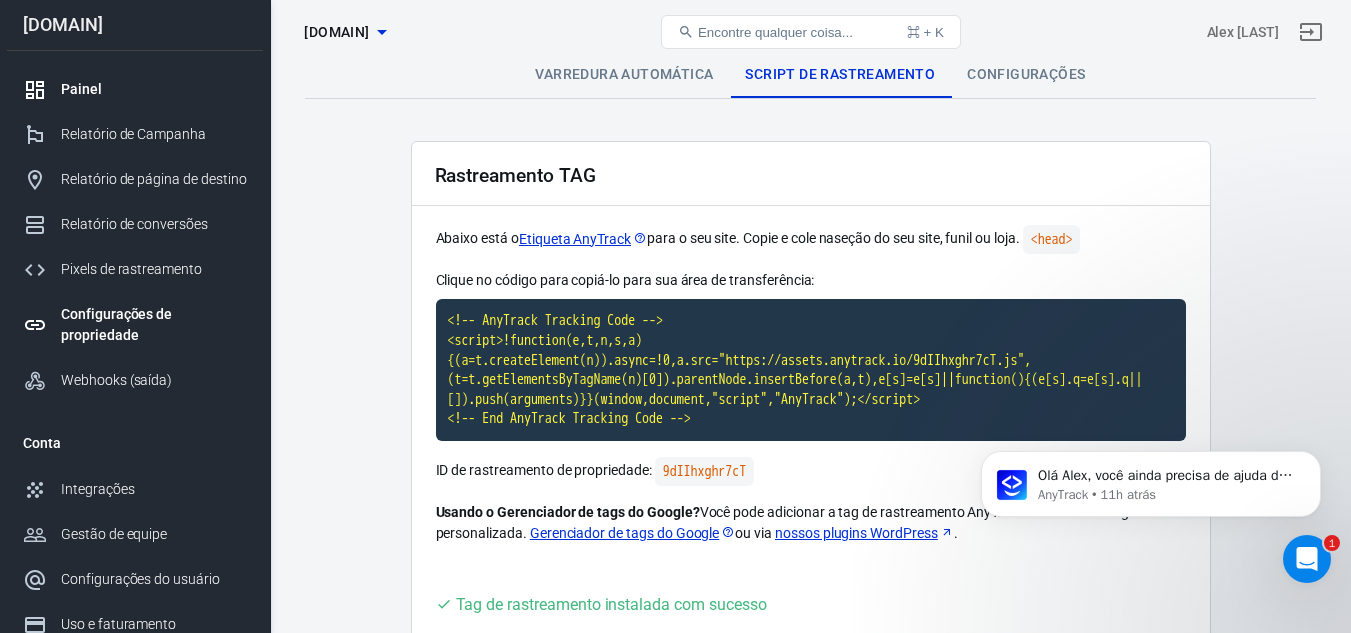 click on "Painel" at bounding box center [135, 89] 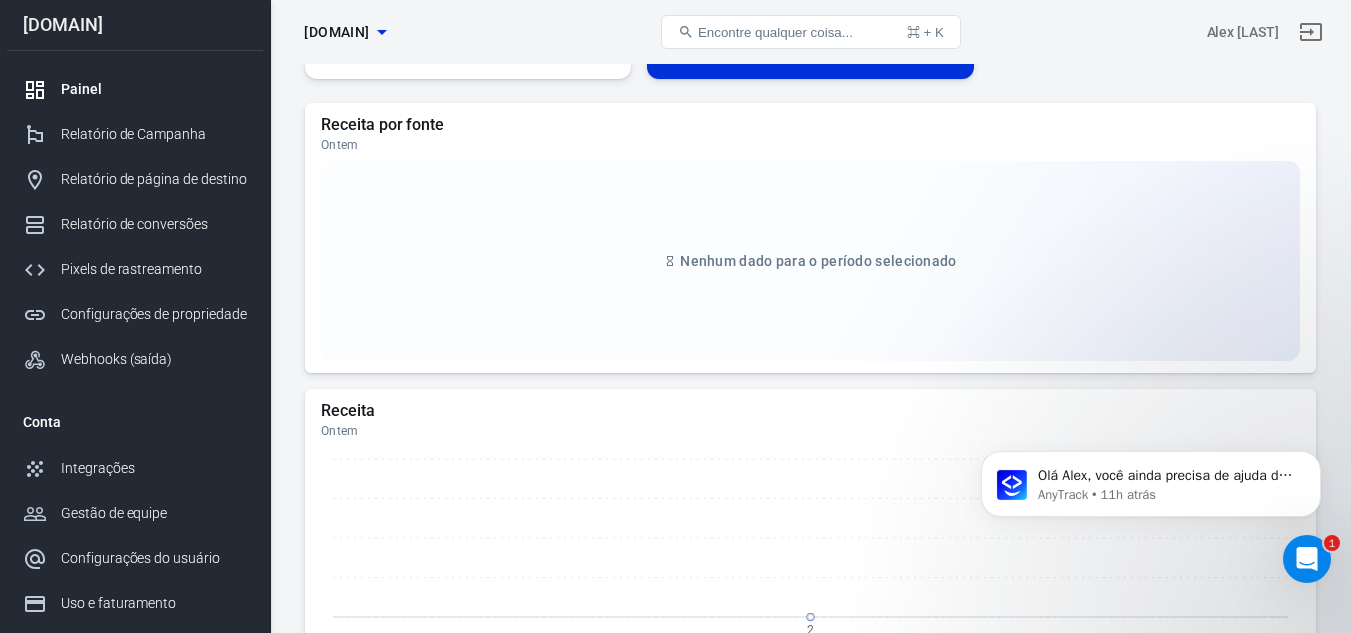scroll, scrollTop: 0, scrollLeft: 0, axis: both 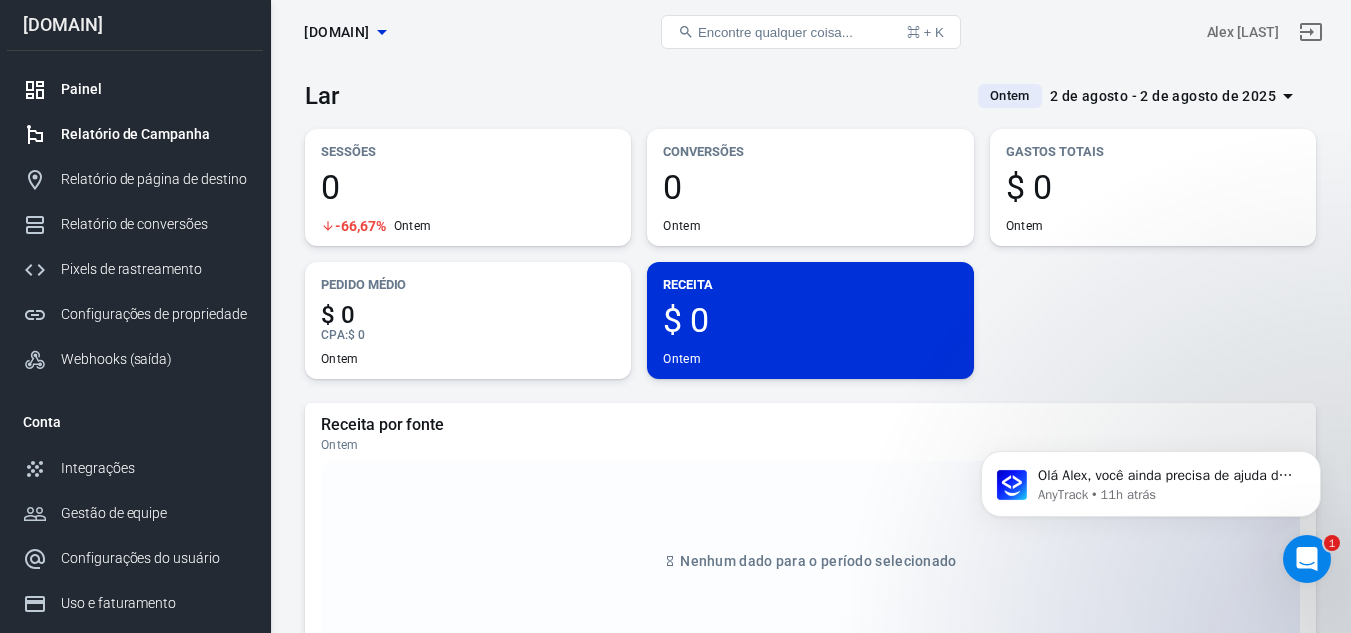 click on "Relatório de Campanha" at bounding box center [135, 134] 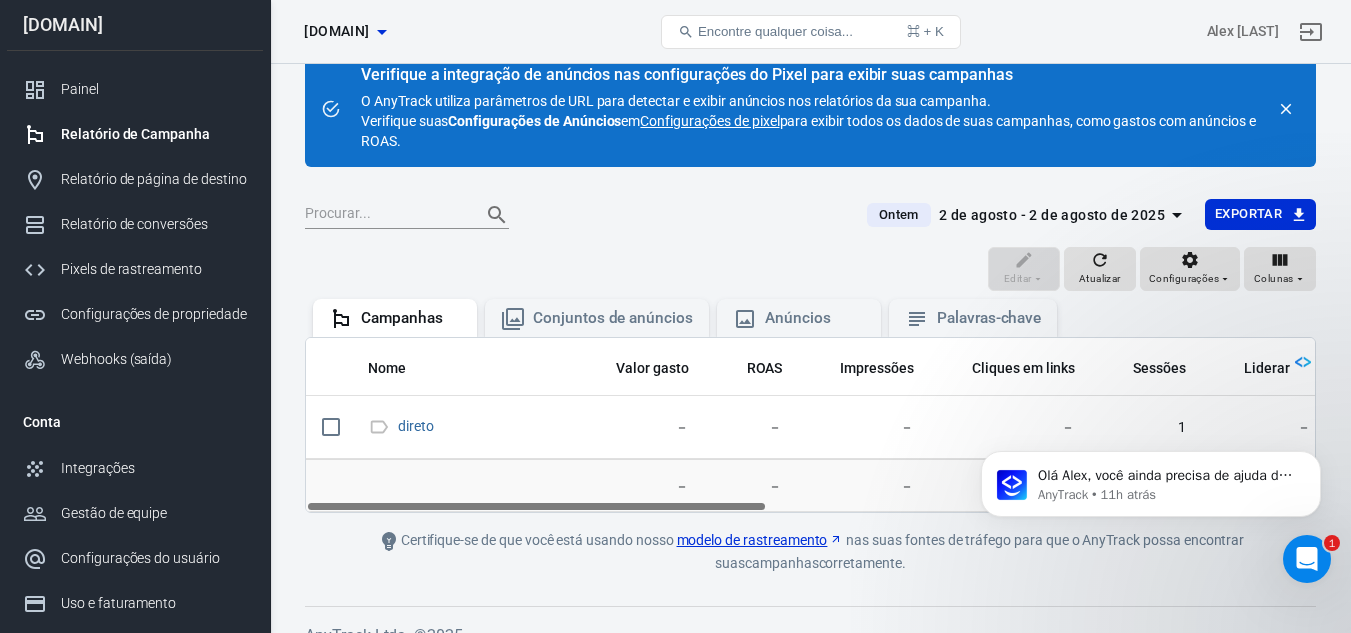 scroll, scrollTop: 60, scrollLeft: 0, axis: vertical 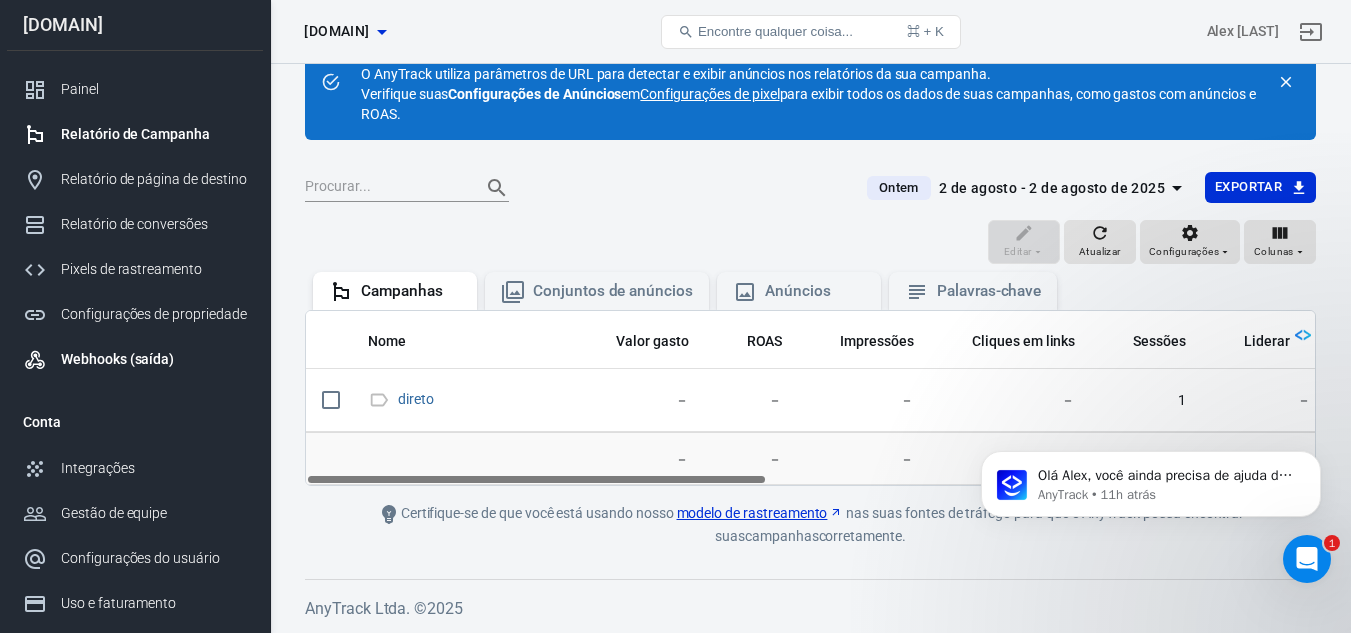 click on "Webhooks (saída)" at bounding box center [117, 359] 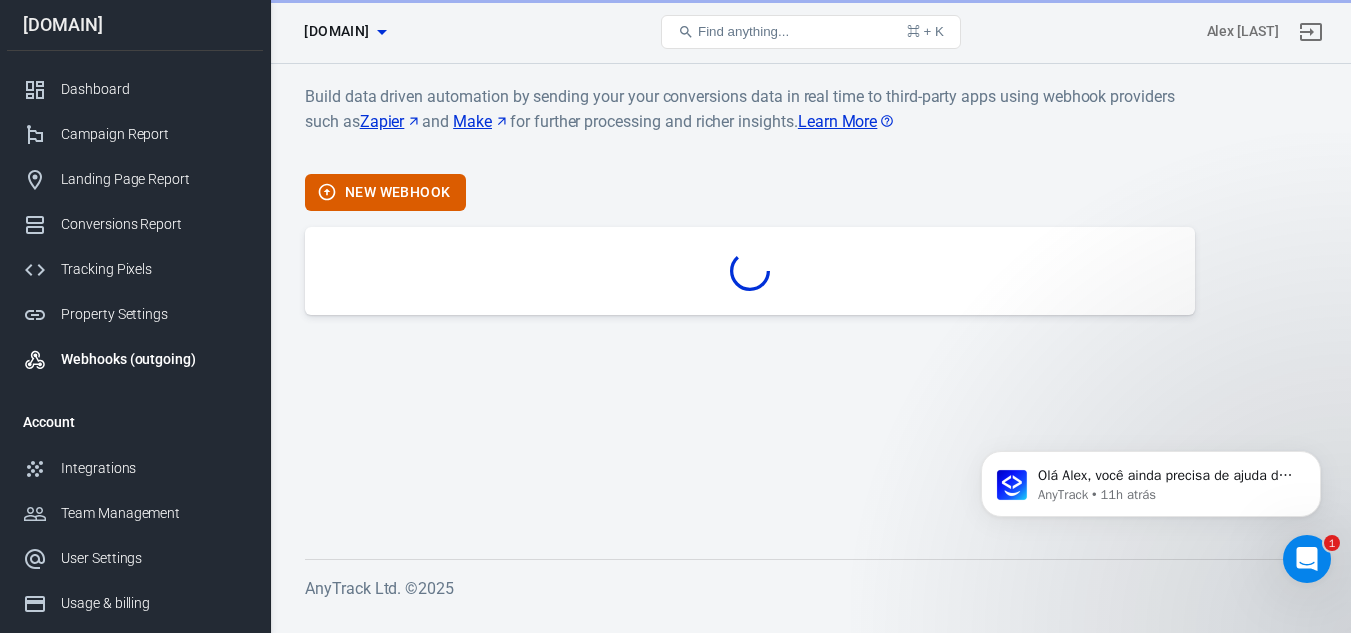 scroll, scrollTop: 0, scrollLeft: 0, axis: both 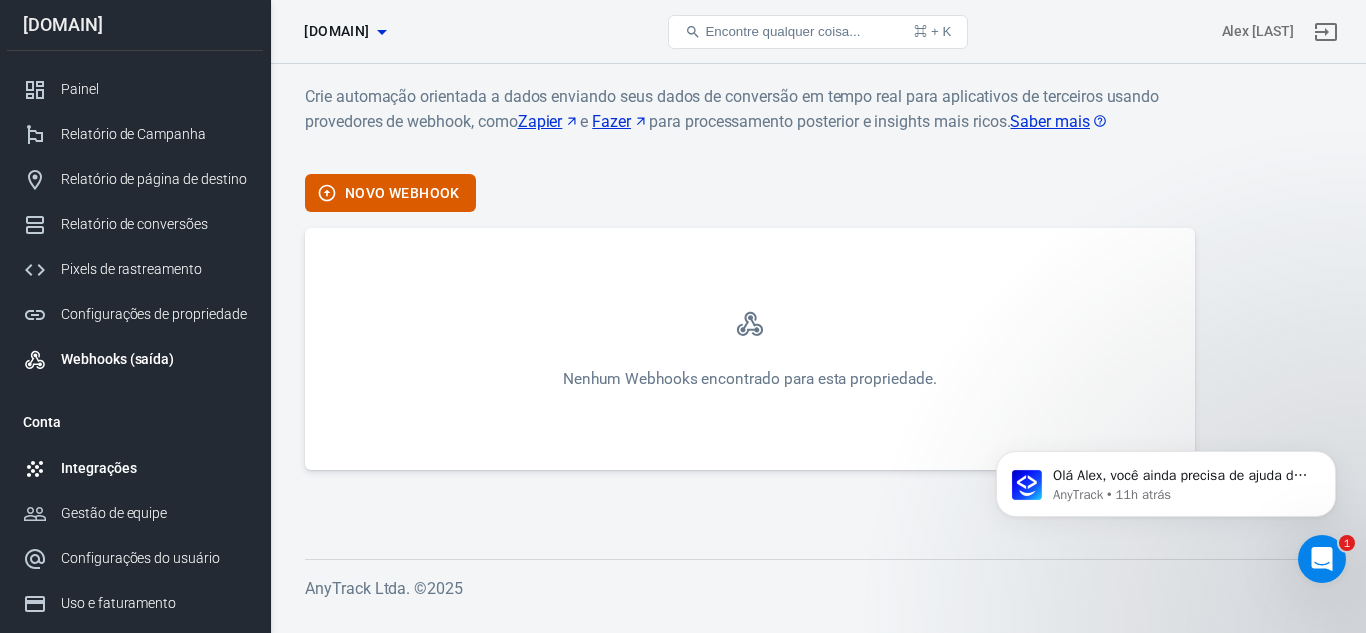 click on "Integrações" at bounding box center [98, 468] 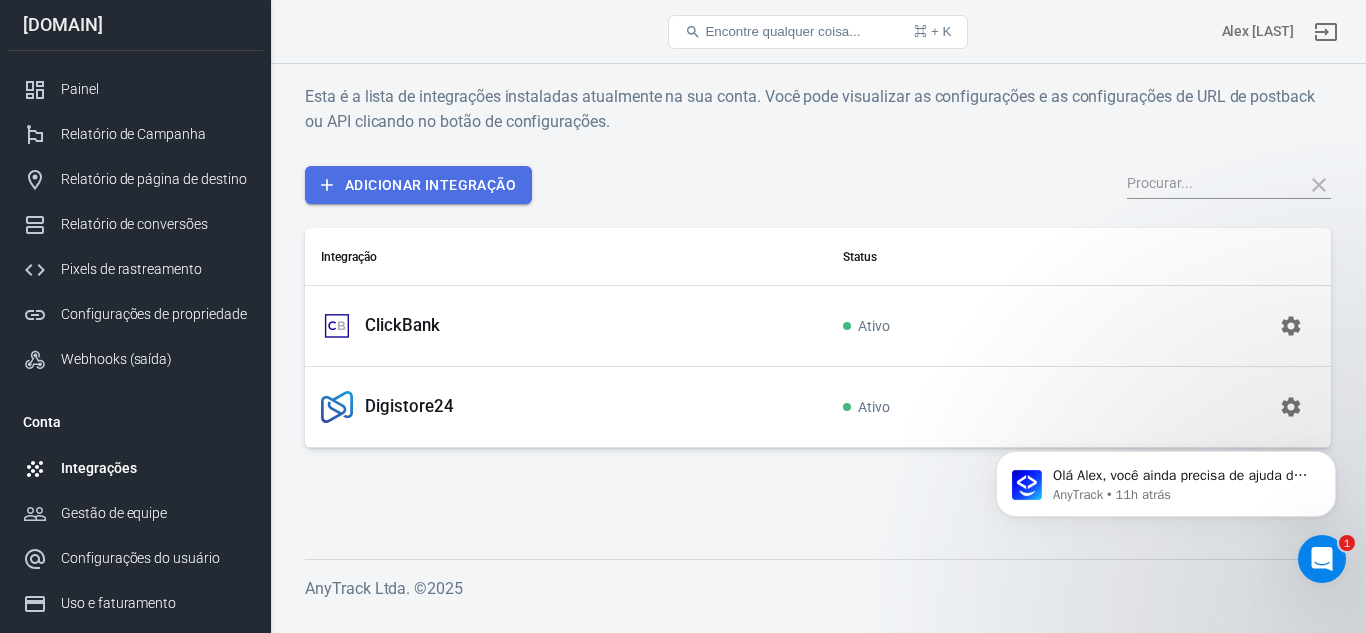 click on "Adicionar integração" at bounding box center (430, 185) 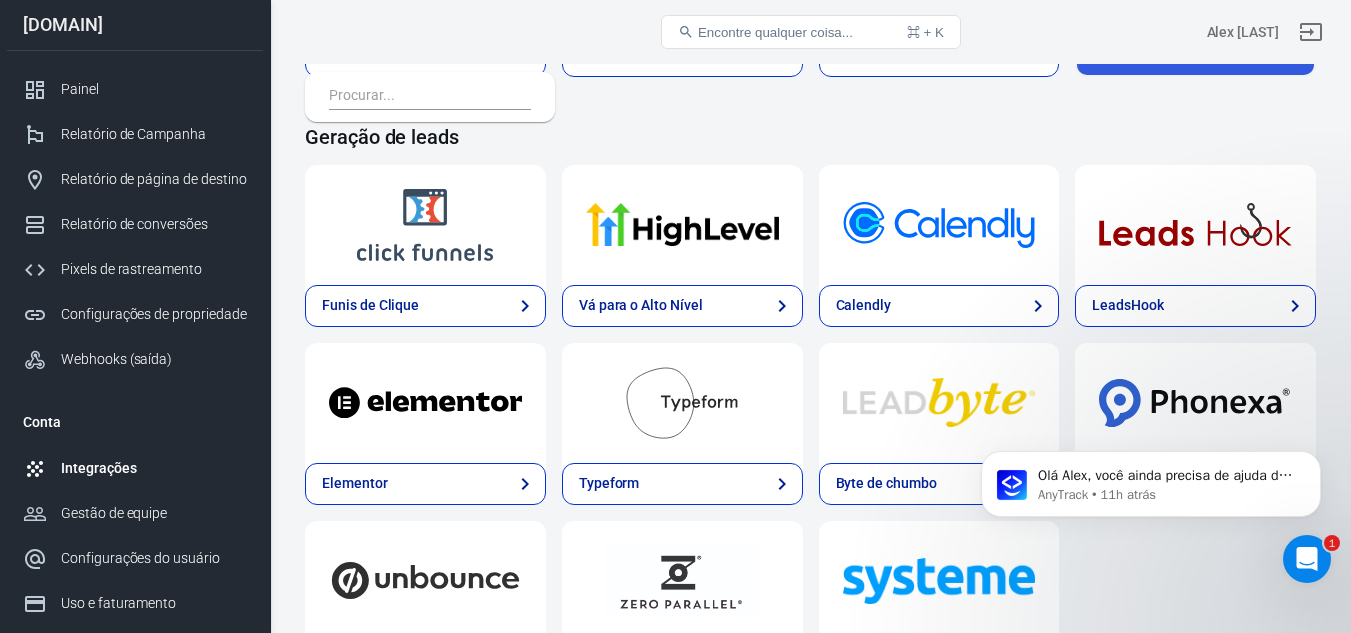 scroll, scrollTop: 1200, scrollLeft: 0, axis: vertical 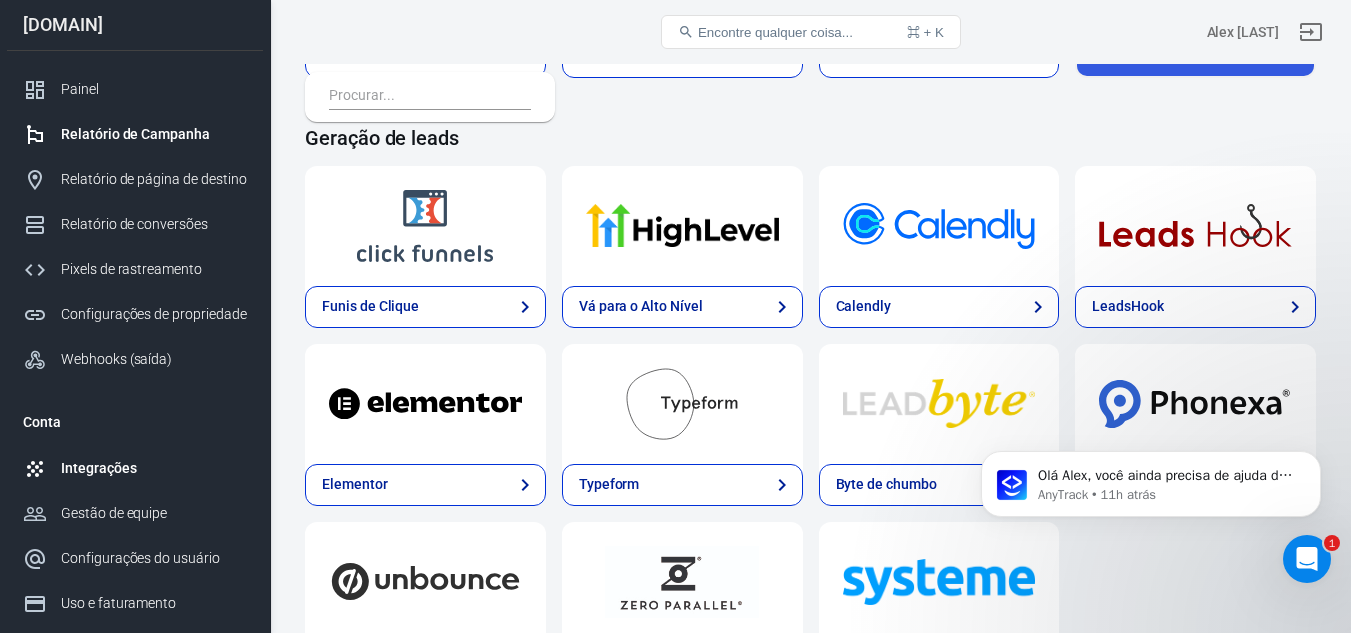 click on "Relatório de Campanha" at bounding box center [135, 134] 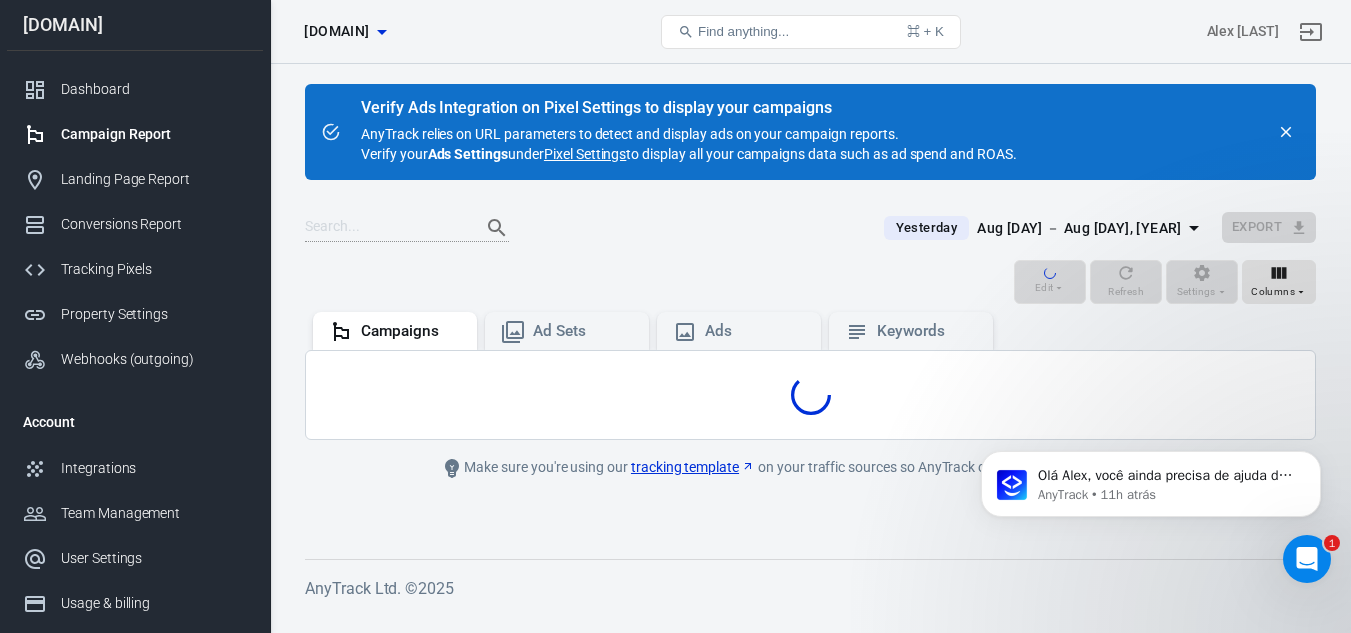 scroll, scrollTop: 0, scrollLeft: 0, axis: both 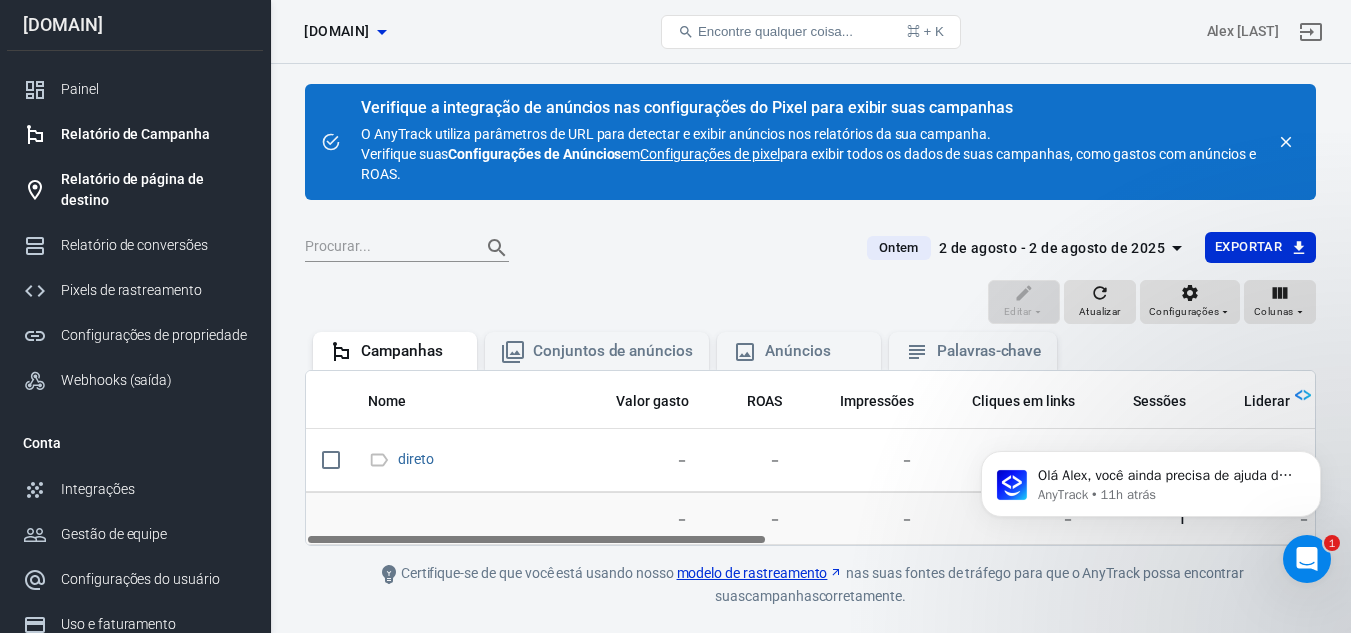 click on "Relatório de página de destino" at bounding box center (132, 189) 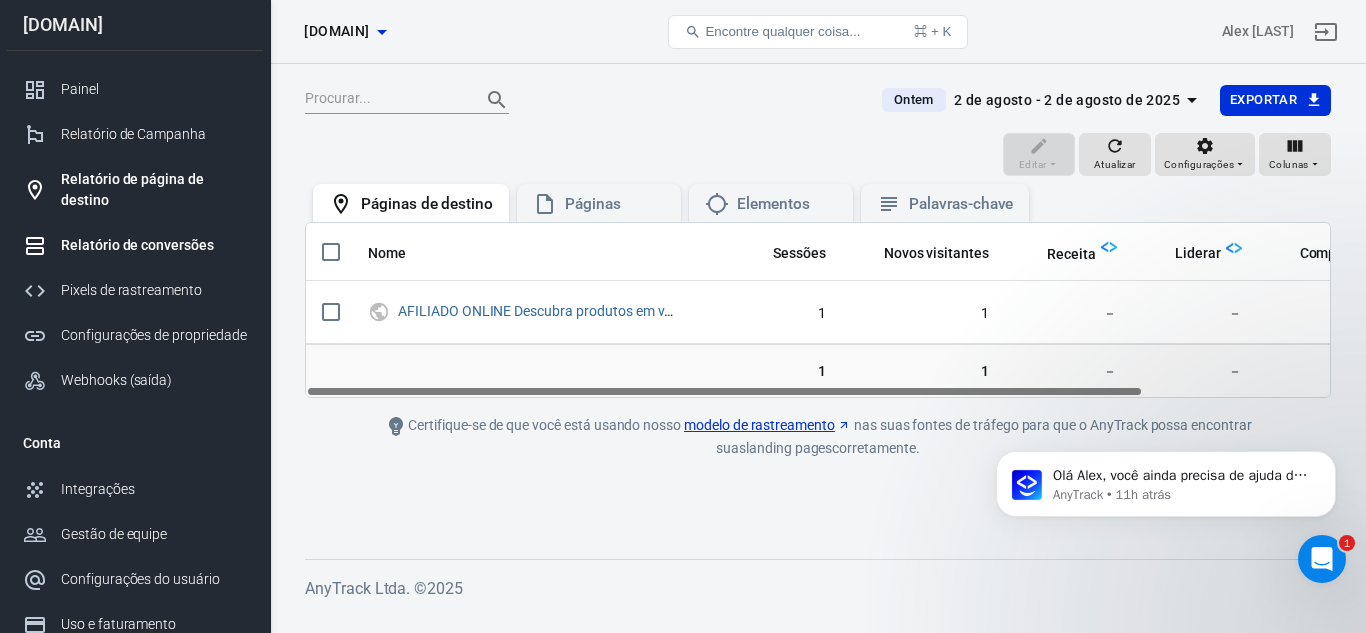 click on "Relatório de conversões" at bounding box center [137, 245] 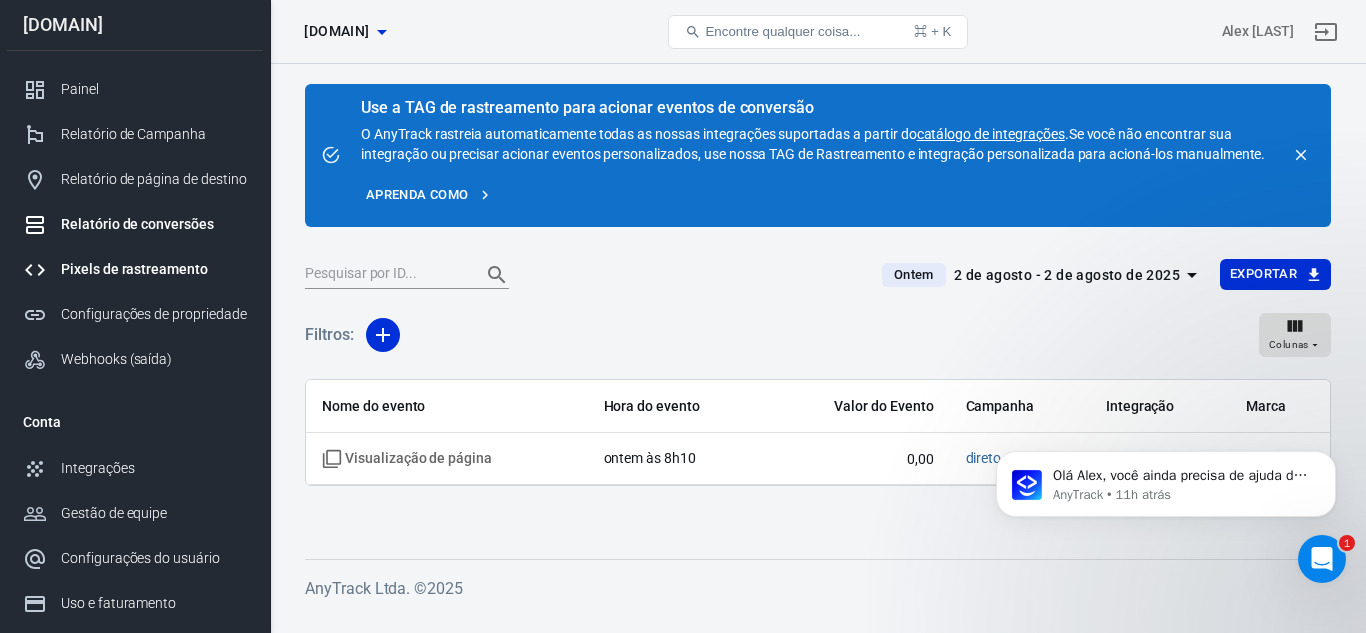 click on "Pixels de rastreamento" at bounding box center [134, 269] 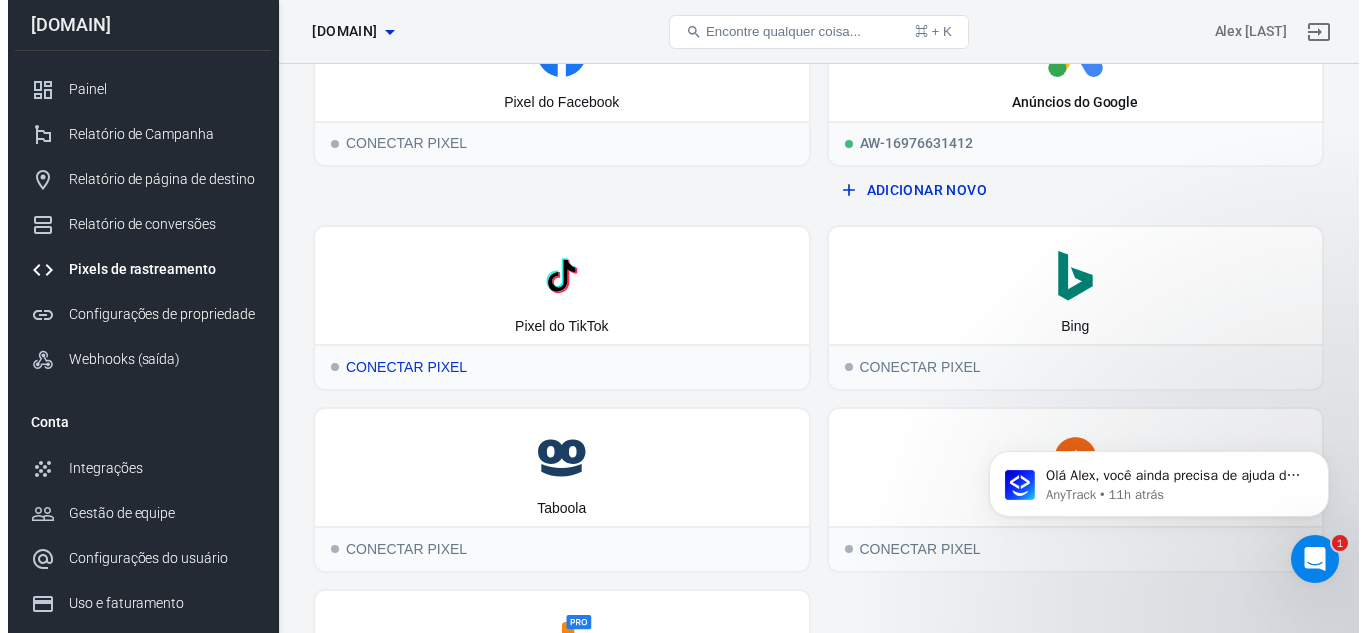 scroll, scrollTop: 0, scrollLeft: 0, axis: both 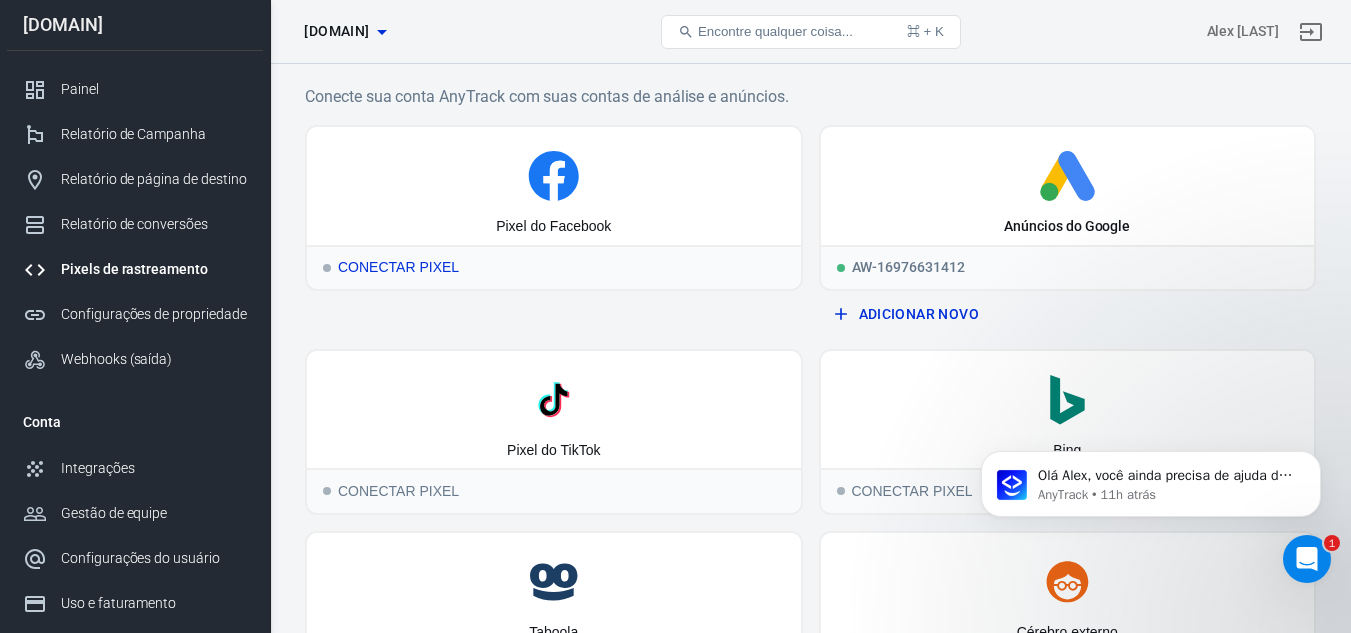 click on "Pixel do Facebook" at bounding box center [554, 186] 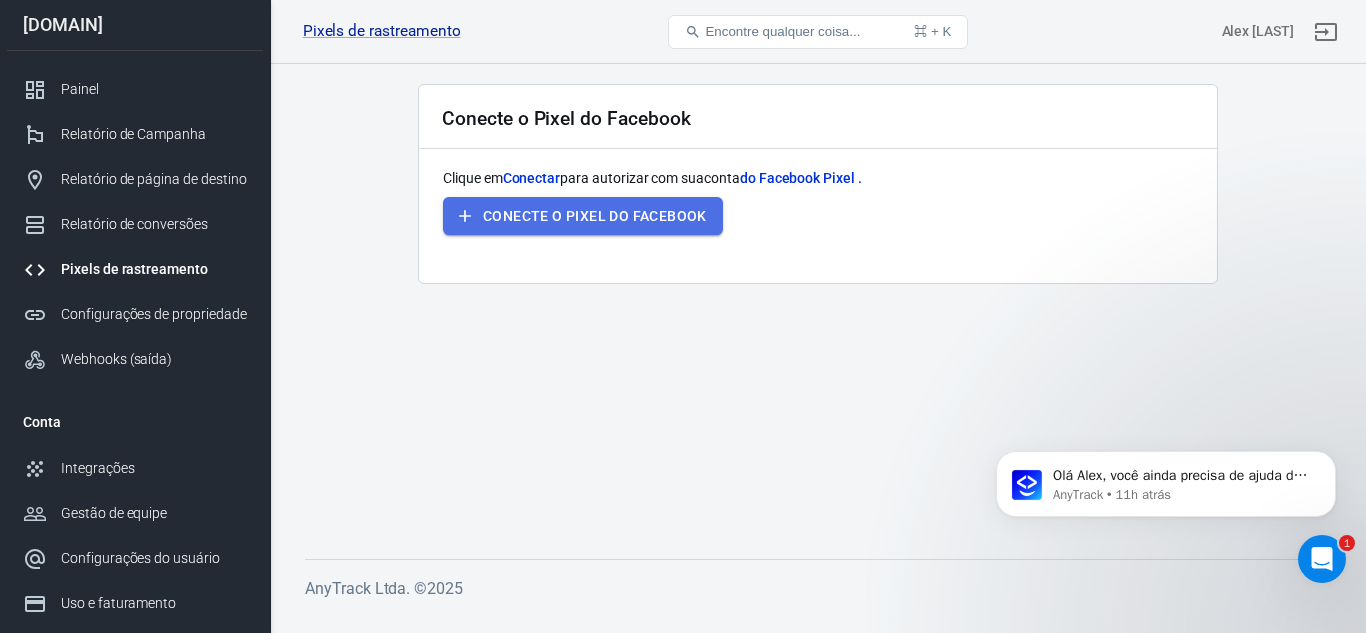 click on "Conecte o Pixel do Facebook" at bounding box center (583, 216) 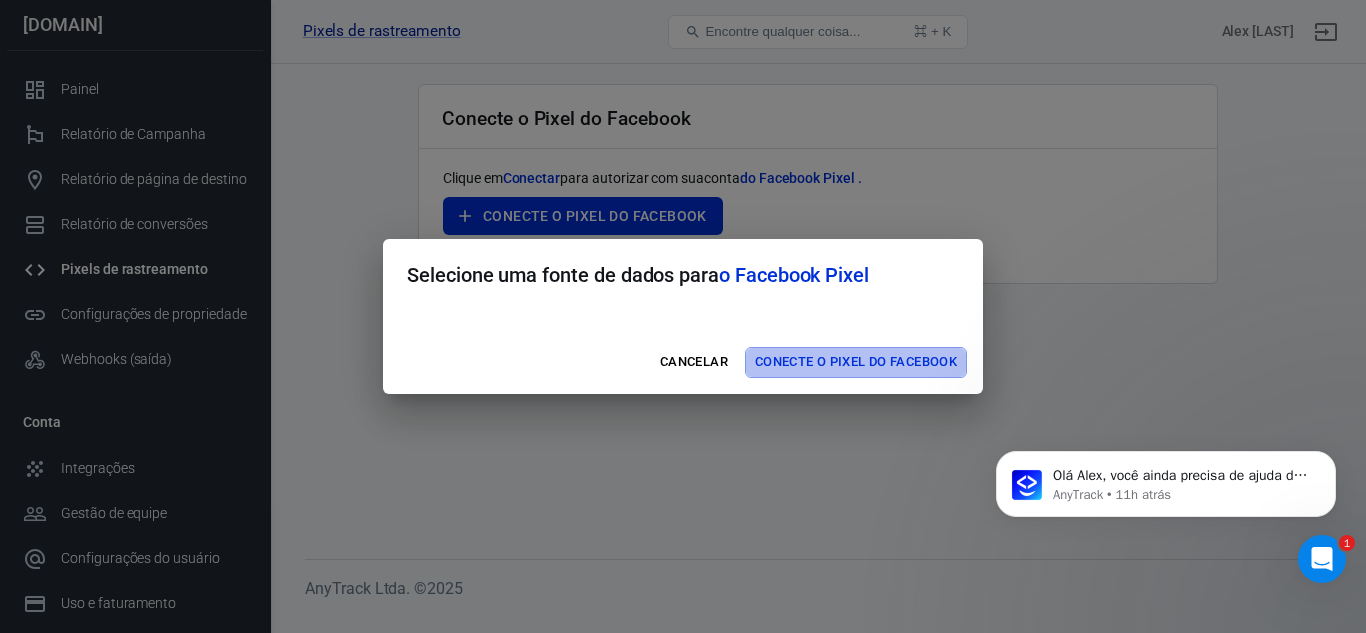 click on "Conecte o Pixel do Facebook" at bounding box center [856, 362] 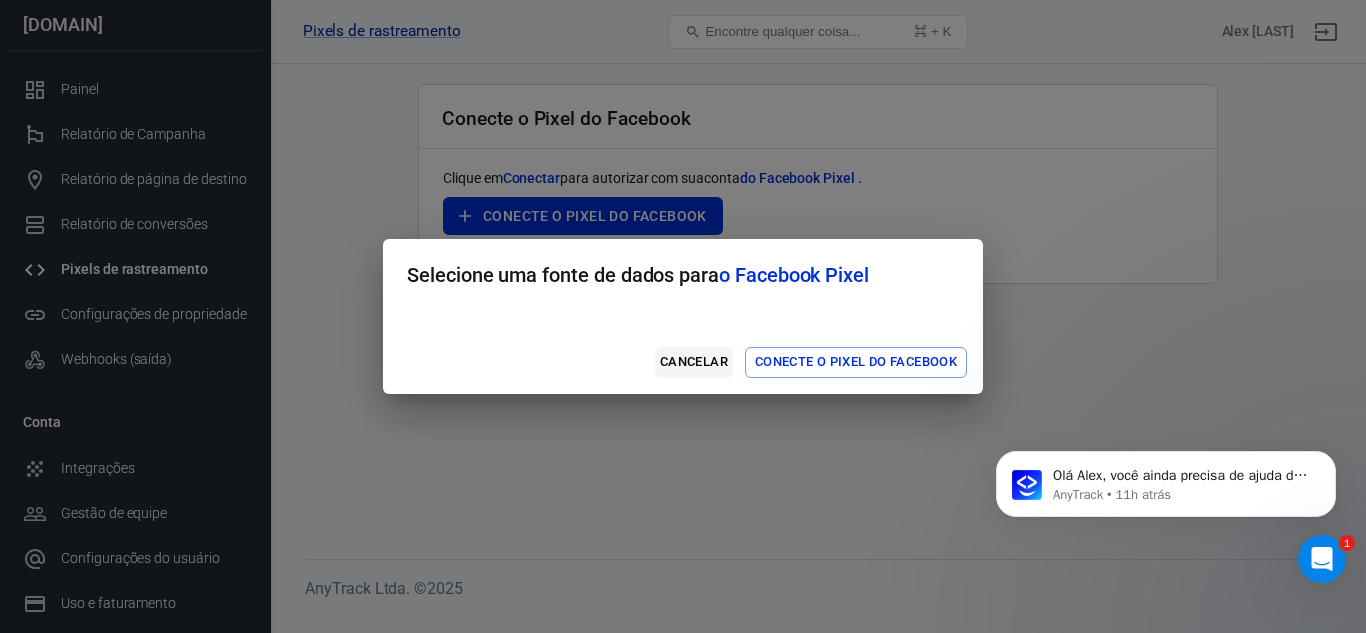 click on "Cancelar" at bounding box center (694, 362) 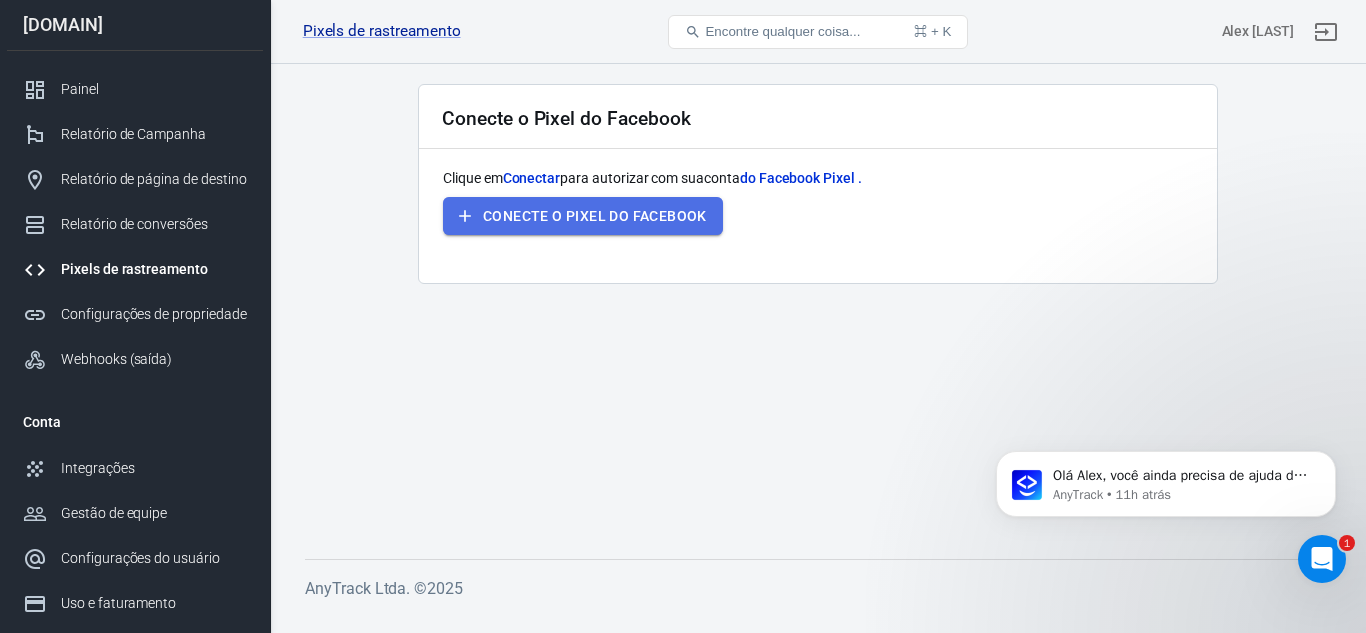 click on "Conecte o Pixel do Facebook" at bounding box center [595, 216] 